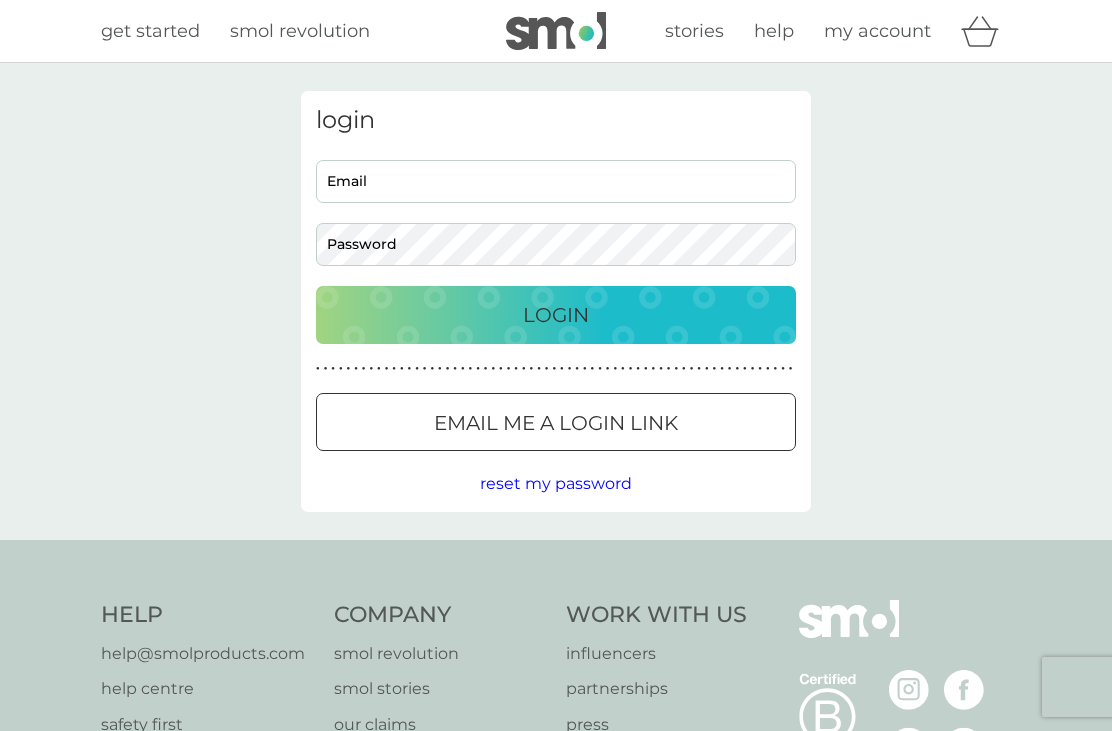 scroll, scrollTop: 0, scrollLeft: 0, axis: both 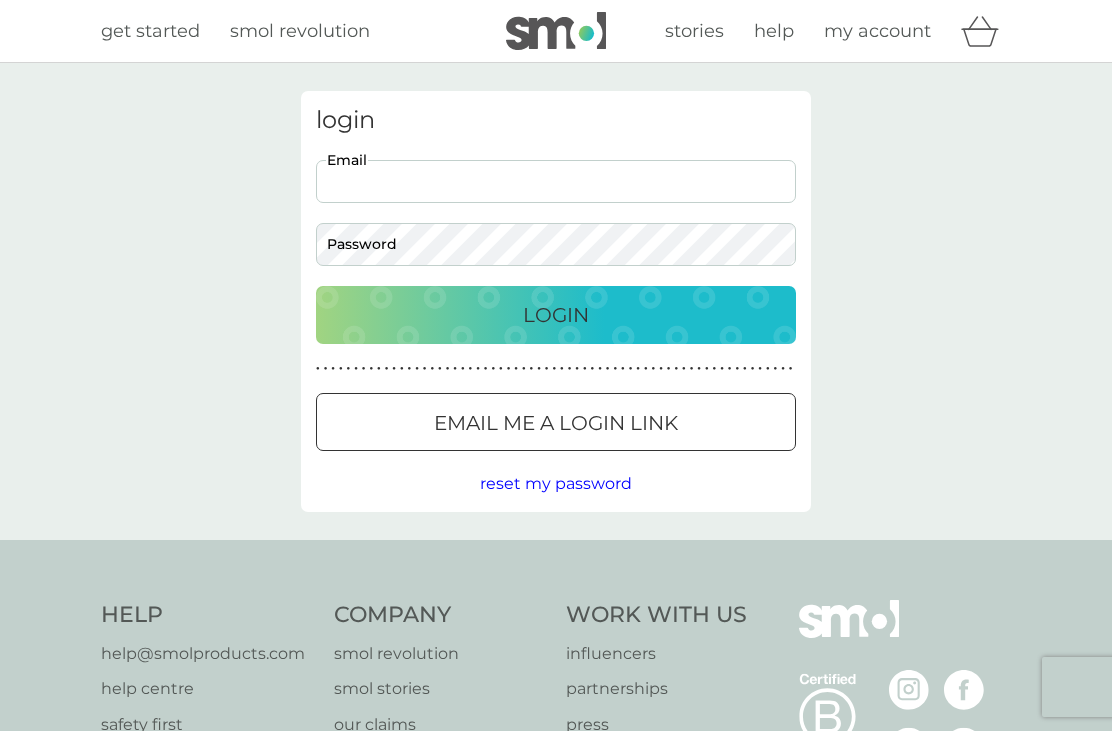 type on "[USERNAME]@example.com" 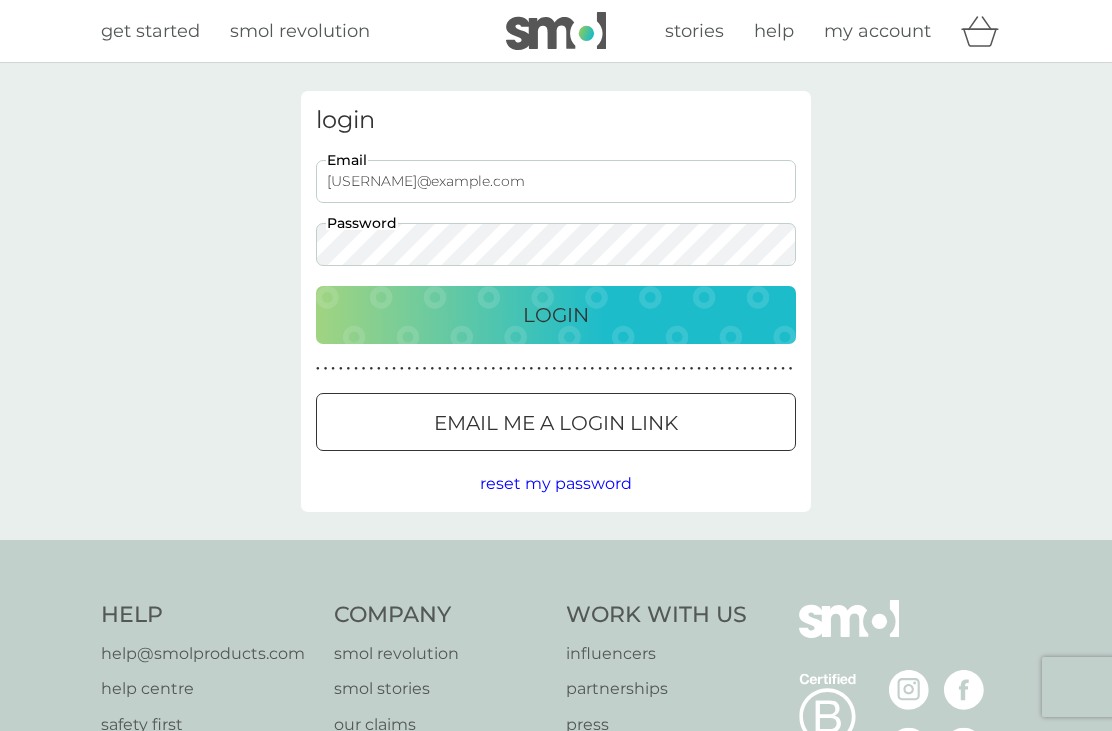 click on "Login" at bounding box center (556, 315) 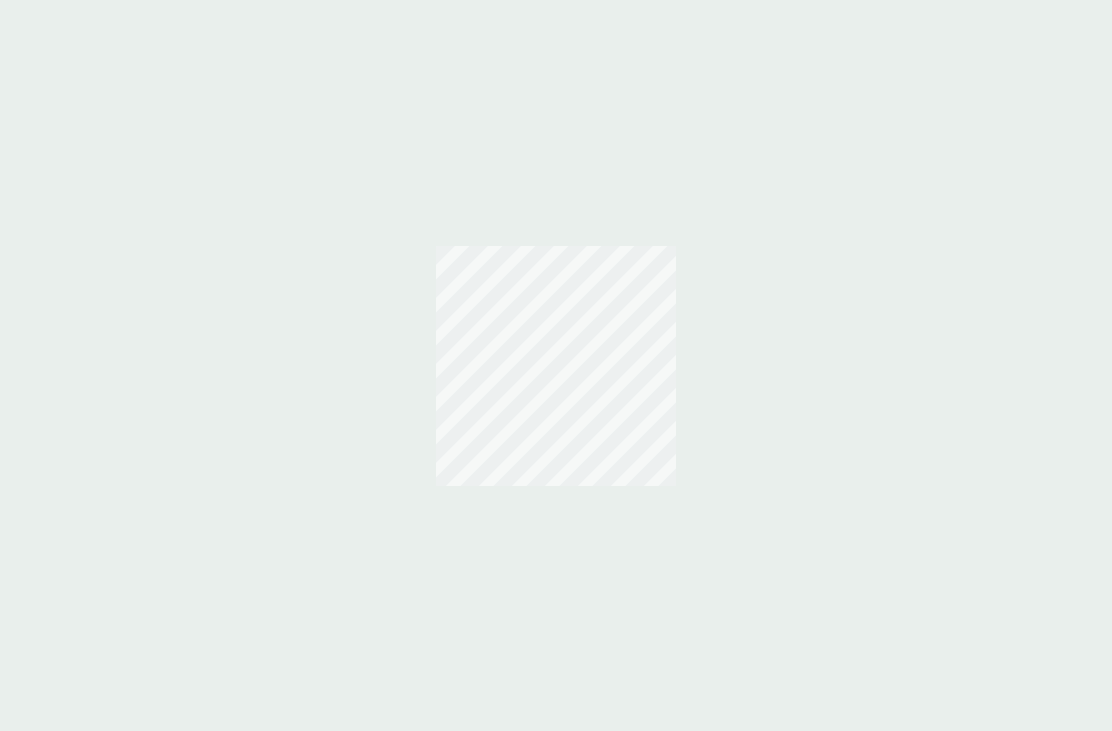 scroll, scrollTop: 0, scrollLeft: 0, axis: both 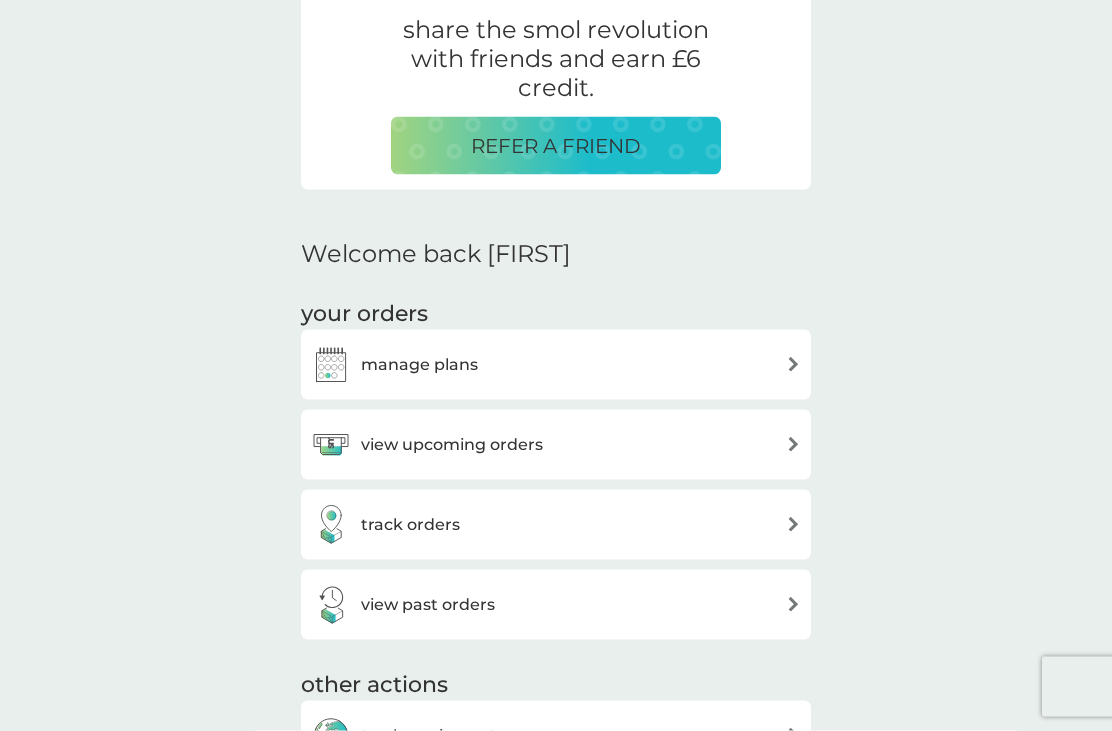 click on "manage plans" at bounding box center (556, 365) 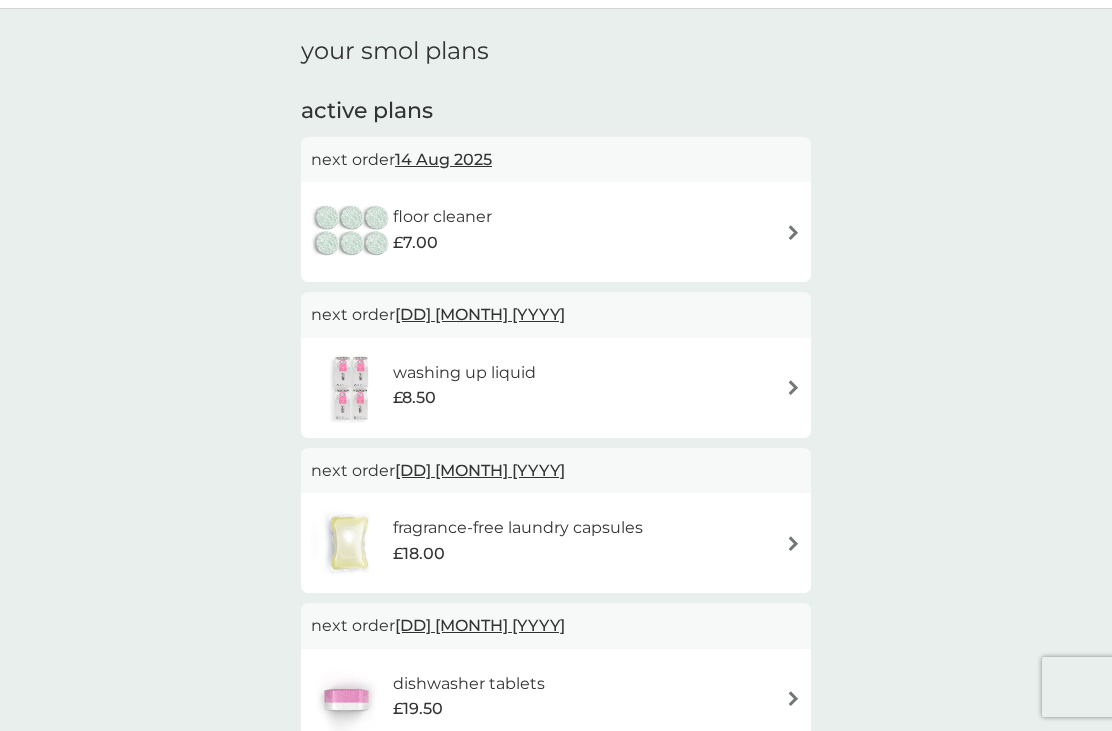 scroll, scrollTop: 53, scrollLeft: 0, axis: vertical 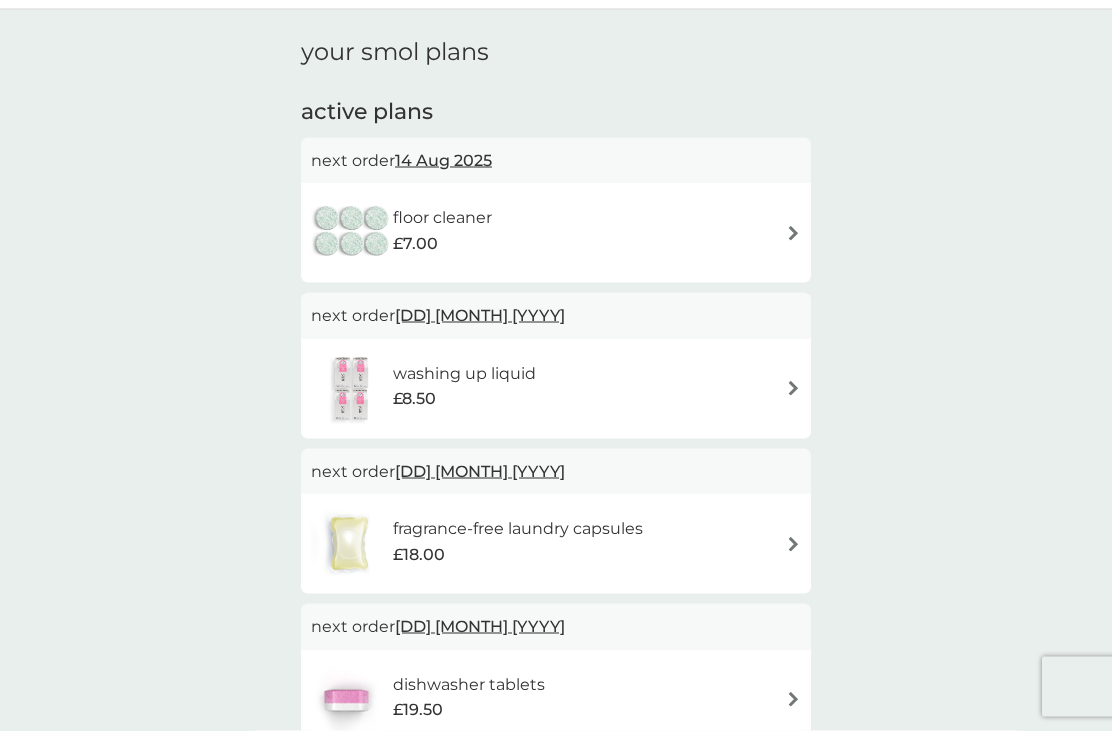 click on "floor cleaner £7.00" at bounding box center (556, 233) 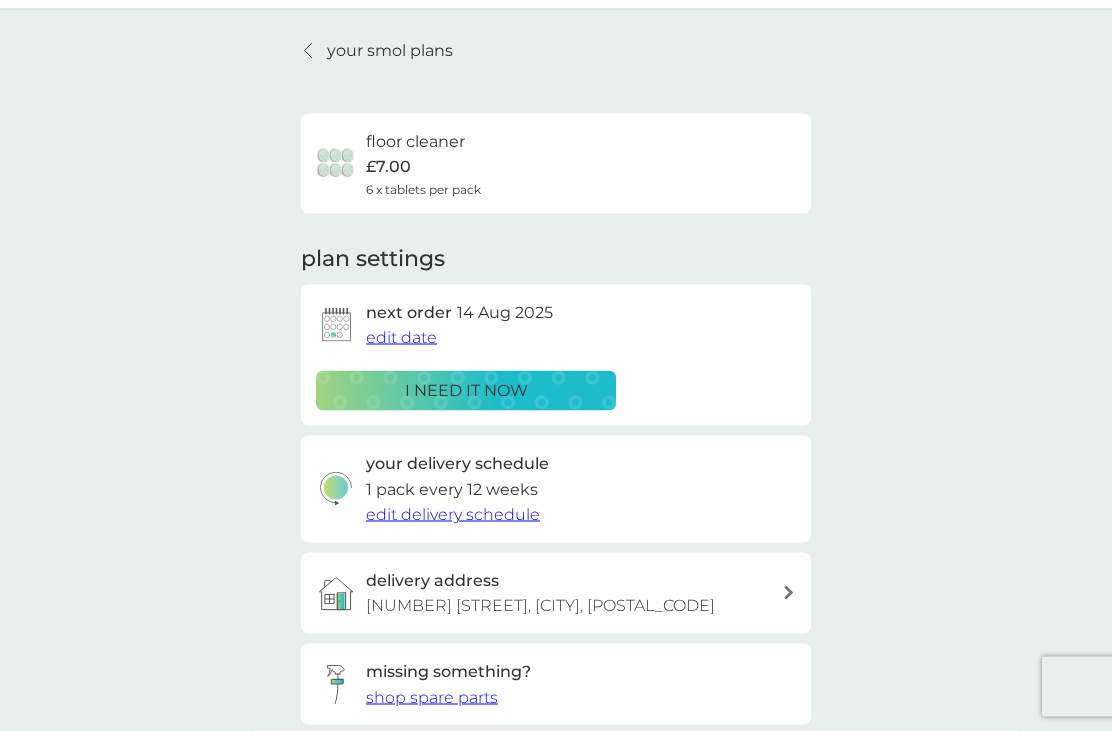 scroll, scrollTop: 0, scrollLeft: 0, axis: both 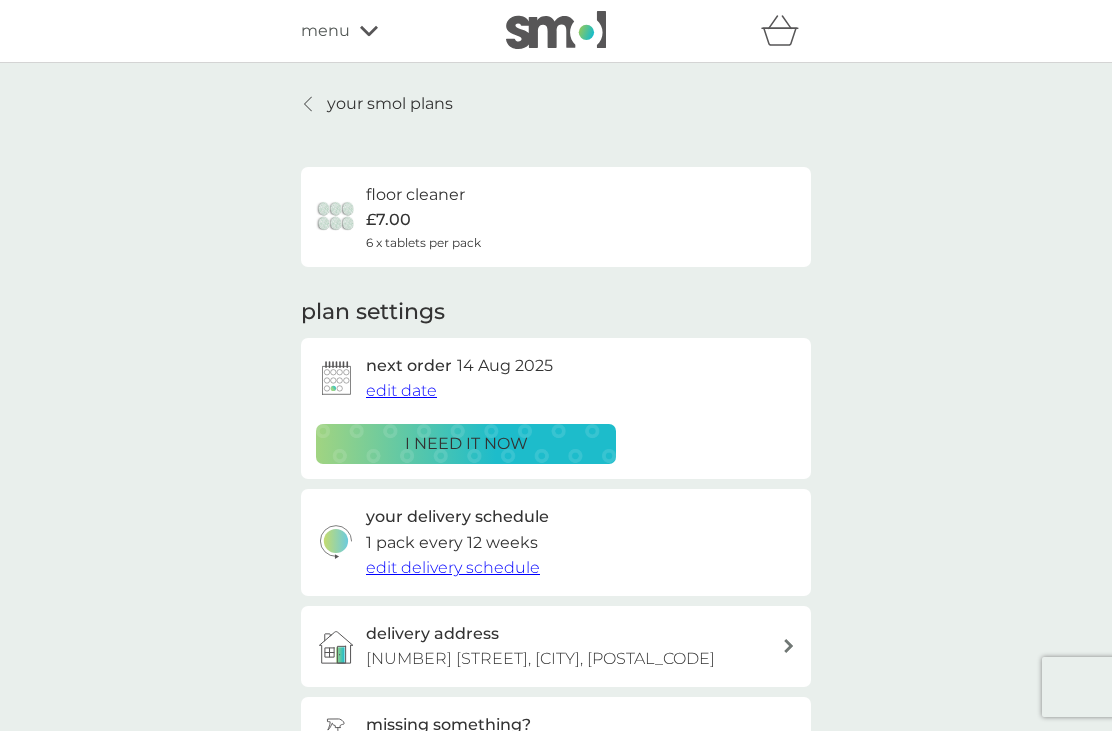 click on "edit date" at bounding box center (401, 390) 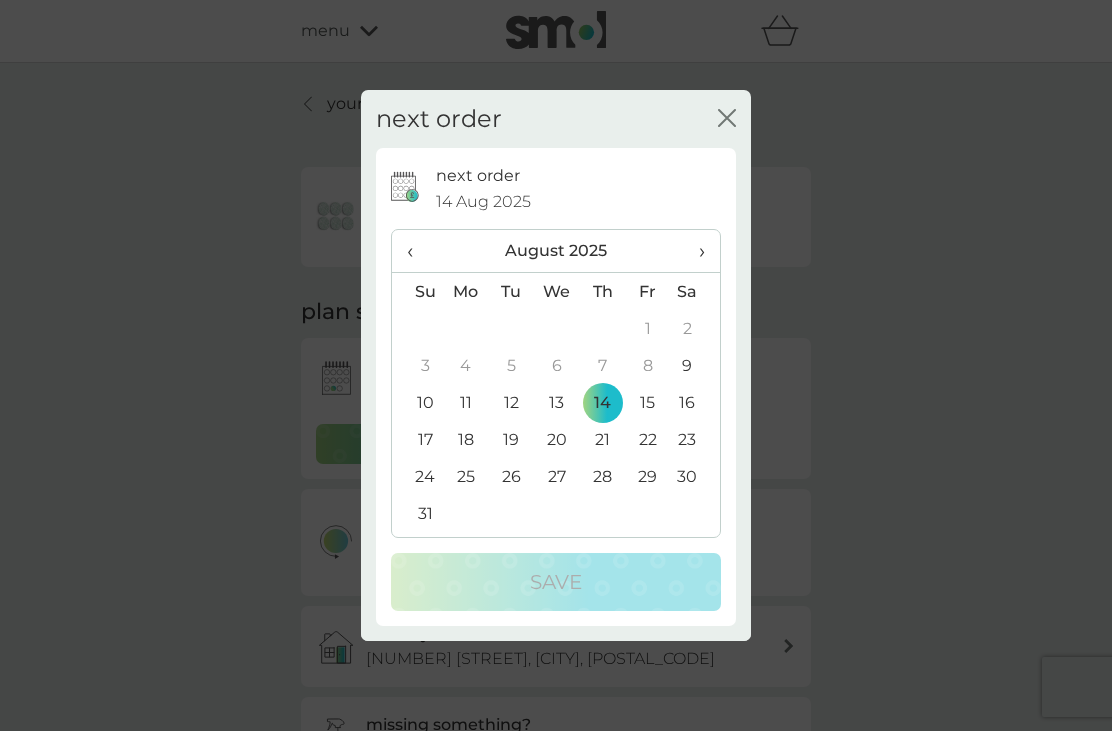 click on "Sa" at bounding box center (695, 292) 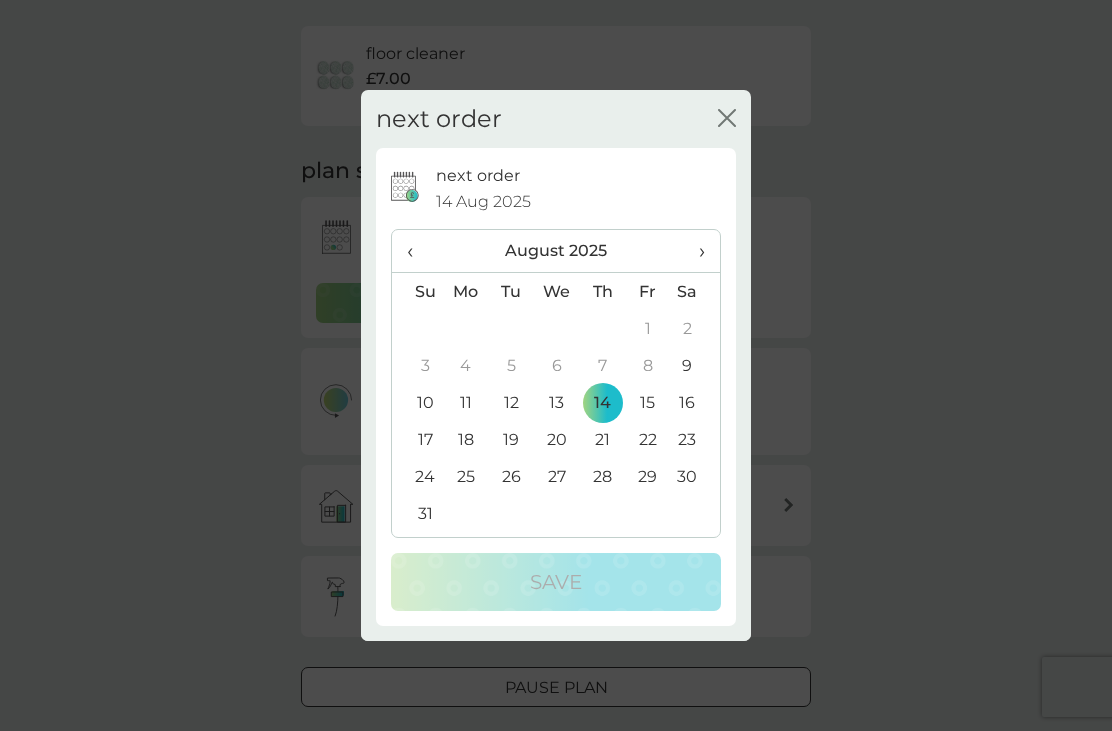 scroll, scrollTop: 148, scrollLeft: 0, axis: vertical 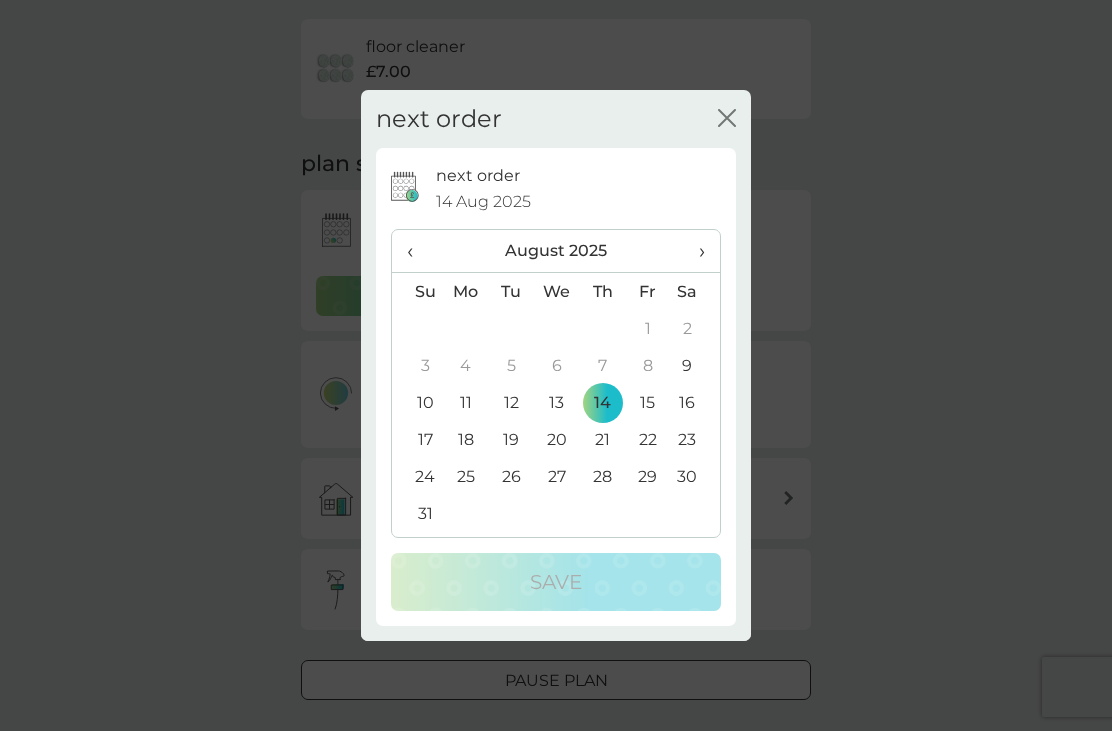 click on "›" at bounding box center [695, 251] 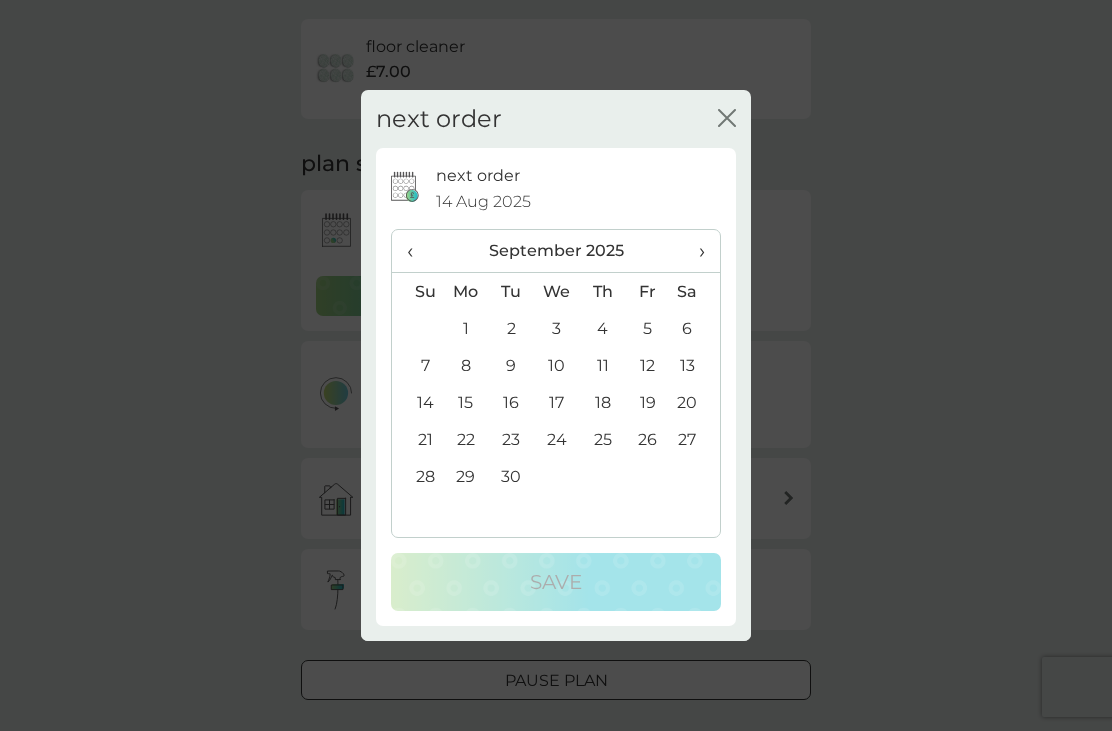 click on "›" at bounding box center [695, 251] 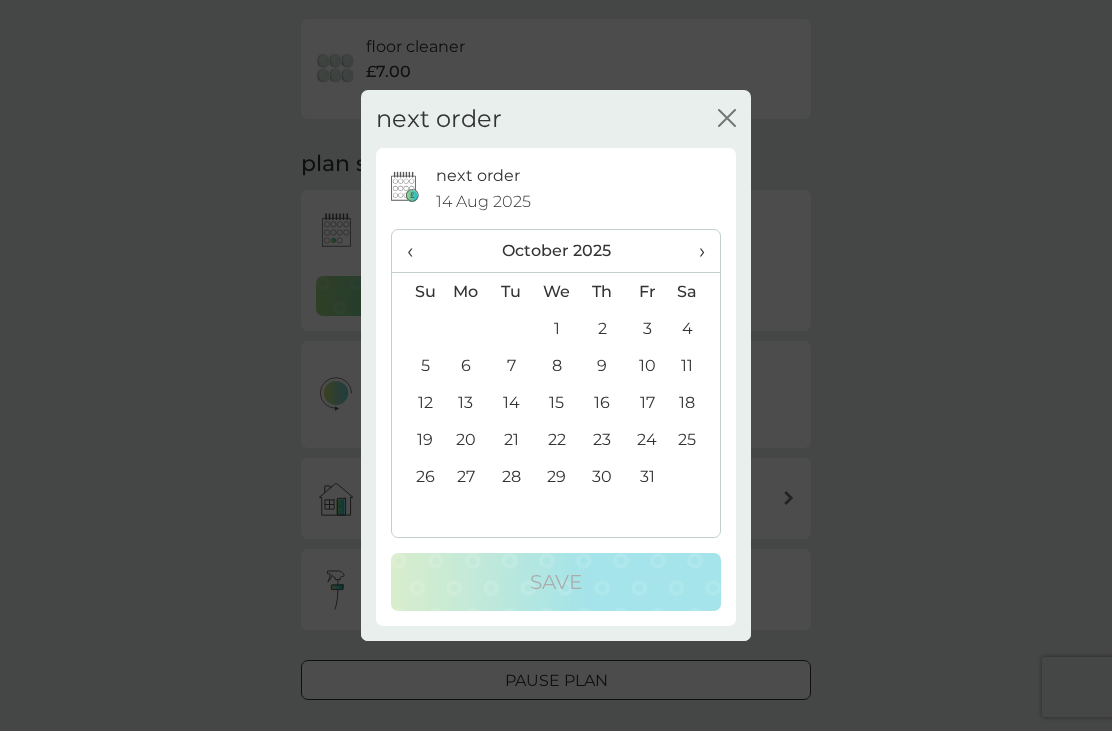 click on "14" at bounding box center (511, 402) 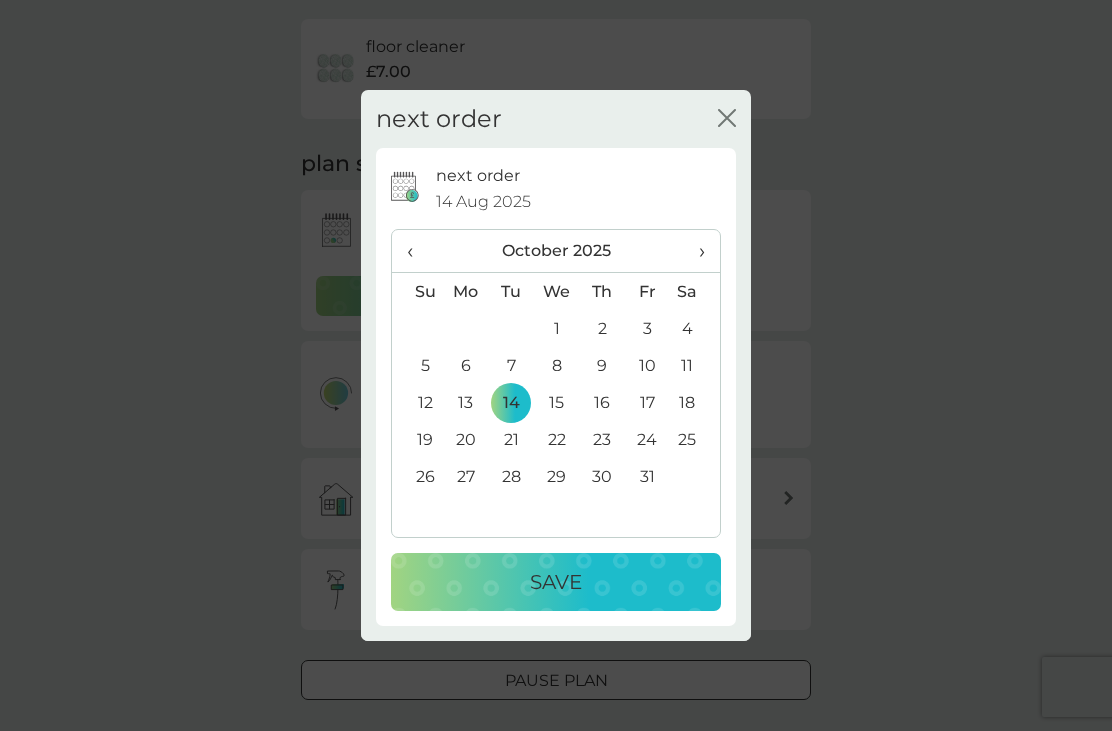 click on "Save" at bounding box center (556, 582) 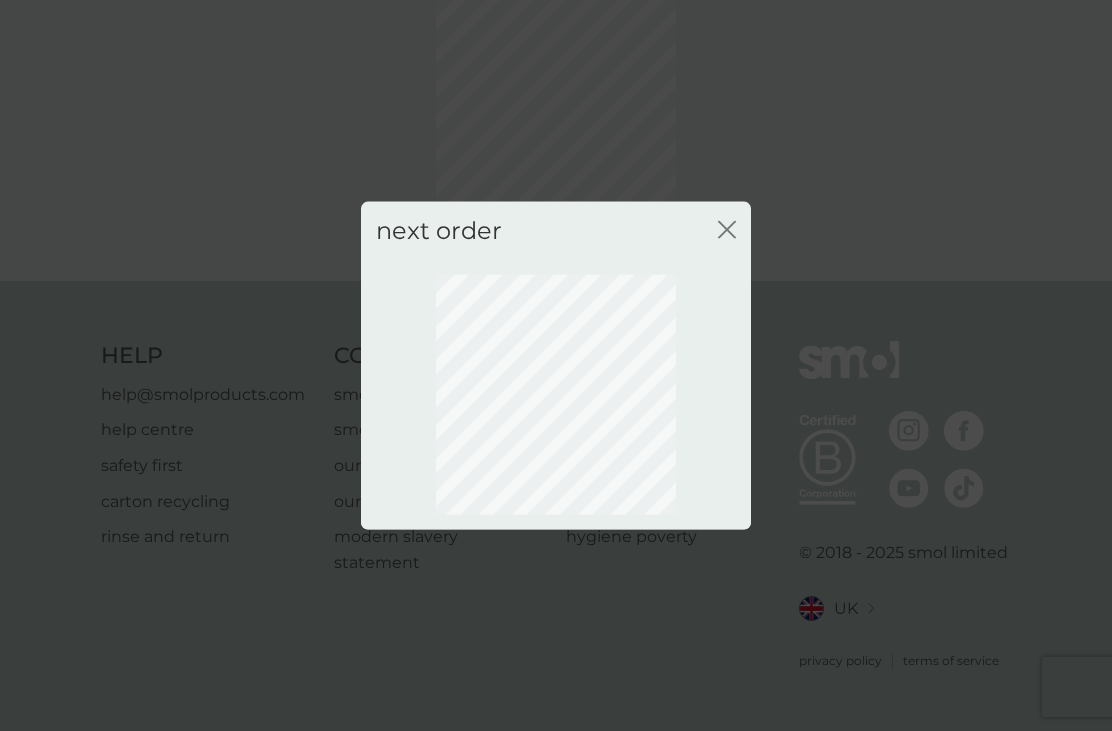scroll, scrollTop: 42, scrollLeft: 0, axis: vertical 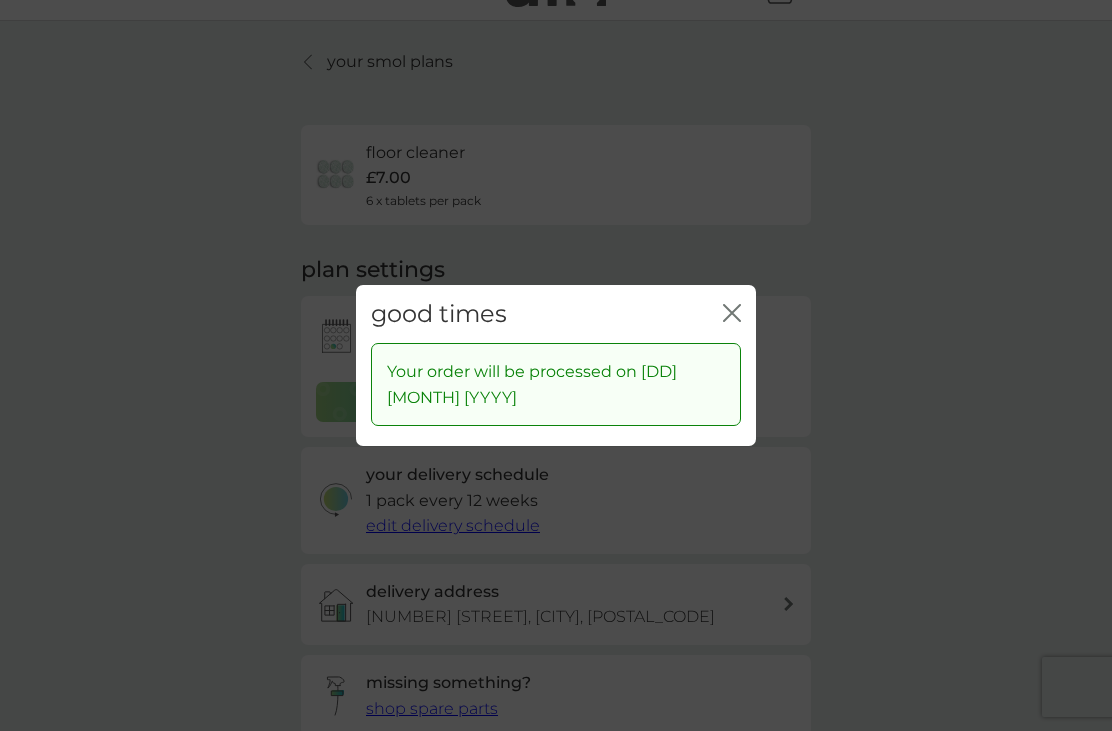 click on "good times close" at bounding box center [556, 314] 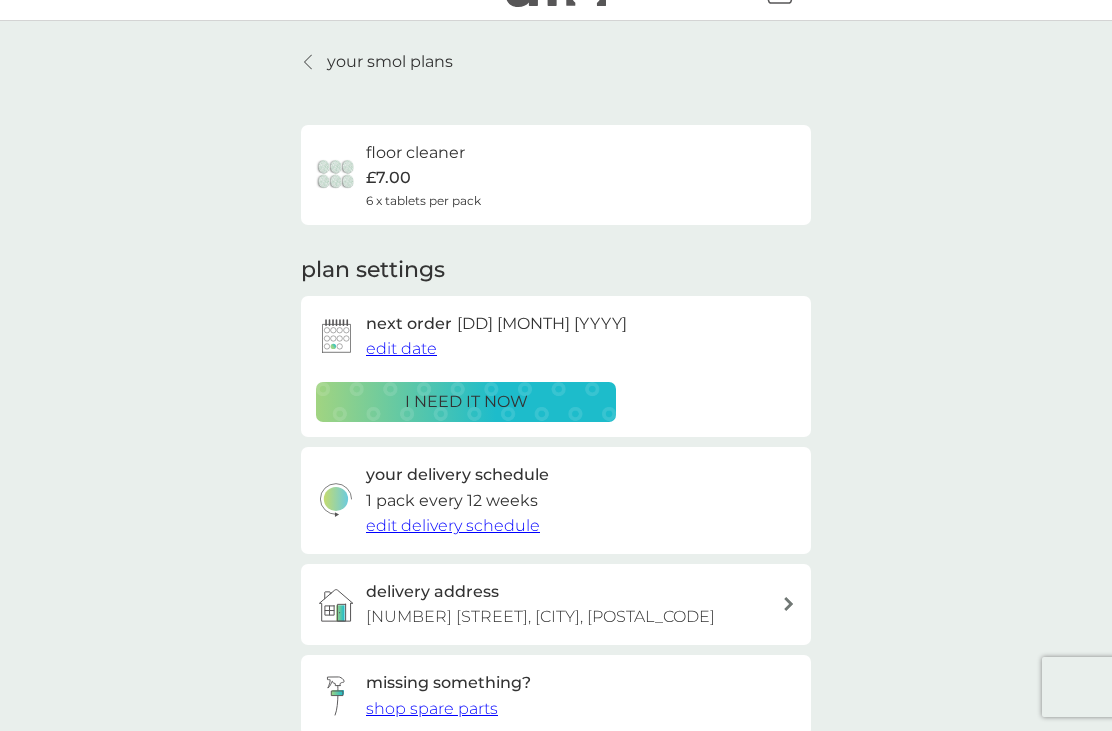 click on "your smol plans" at bounding box center (390, 62) 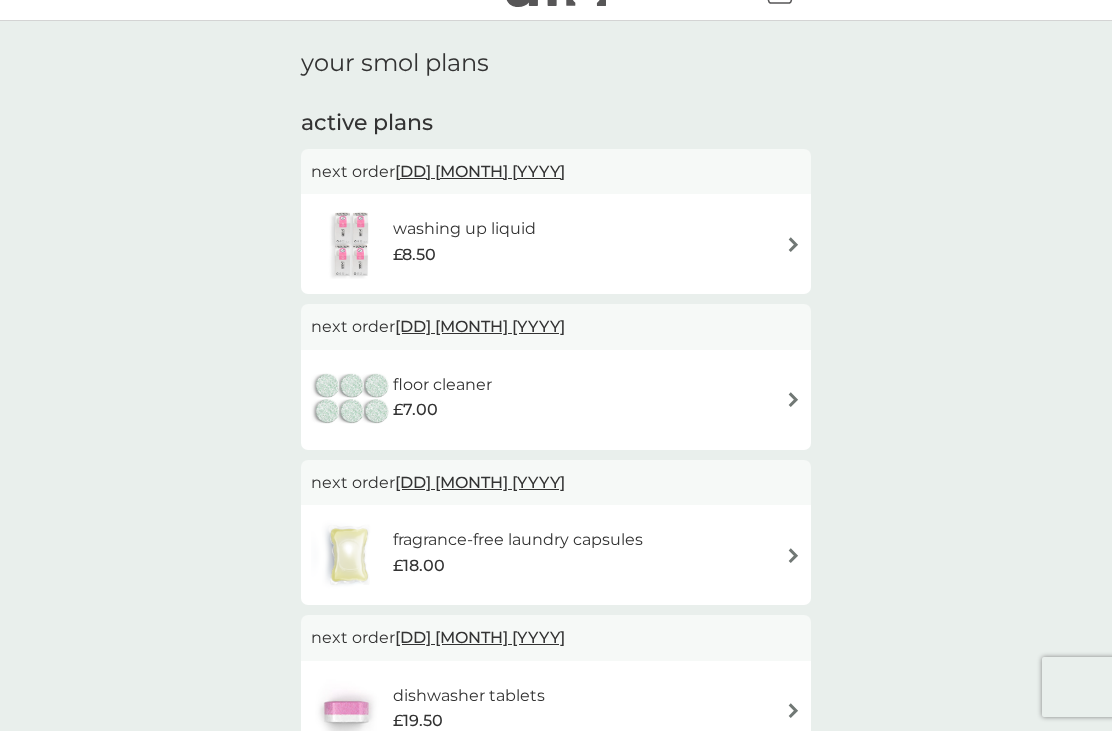scroll, scrollTop: 0, scrollLeft: 0, axis: both 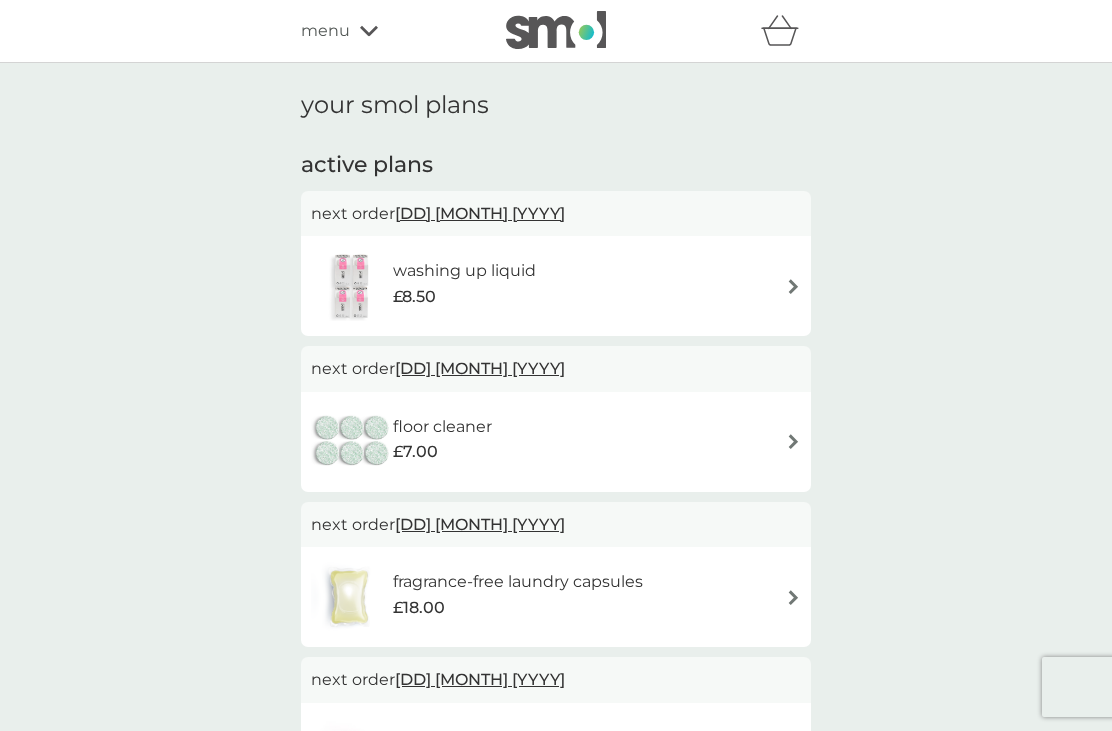 click at bounding box center (793, 286) 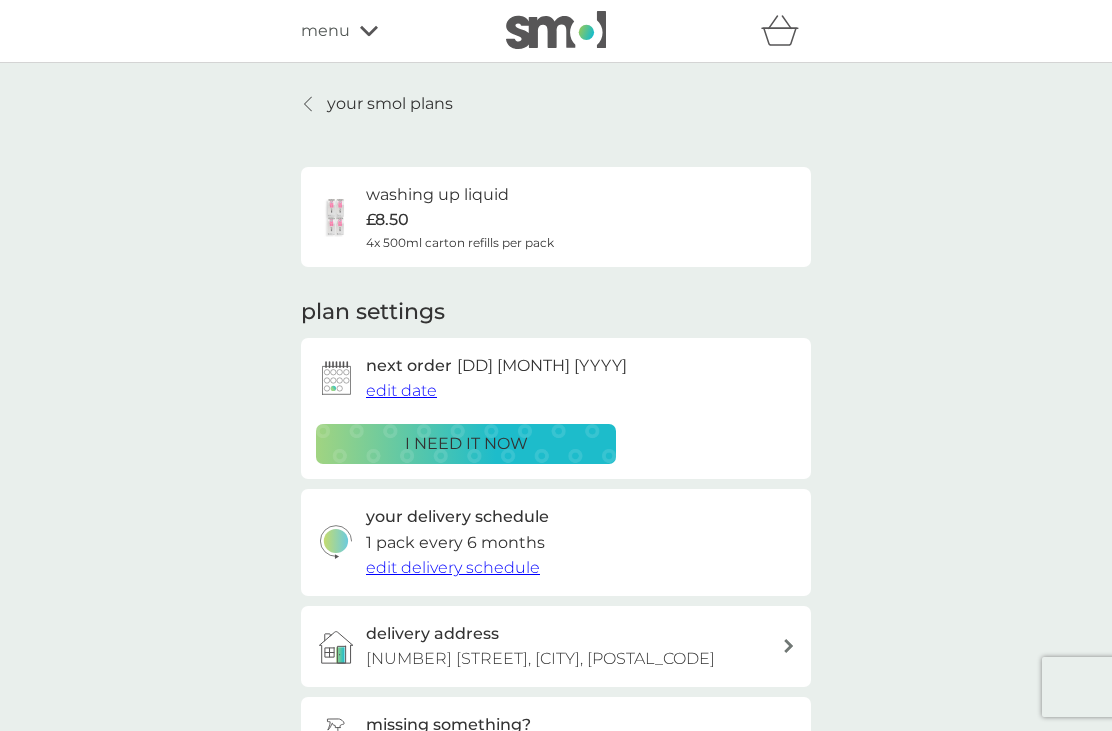 click on "edit date" at bounding box center (401, 390) 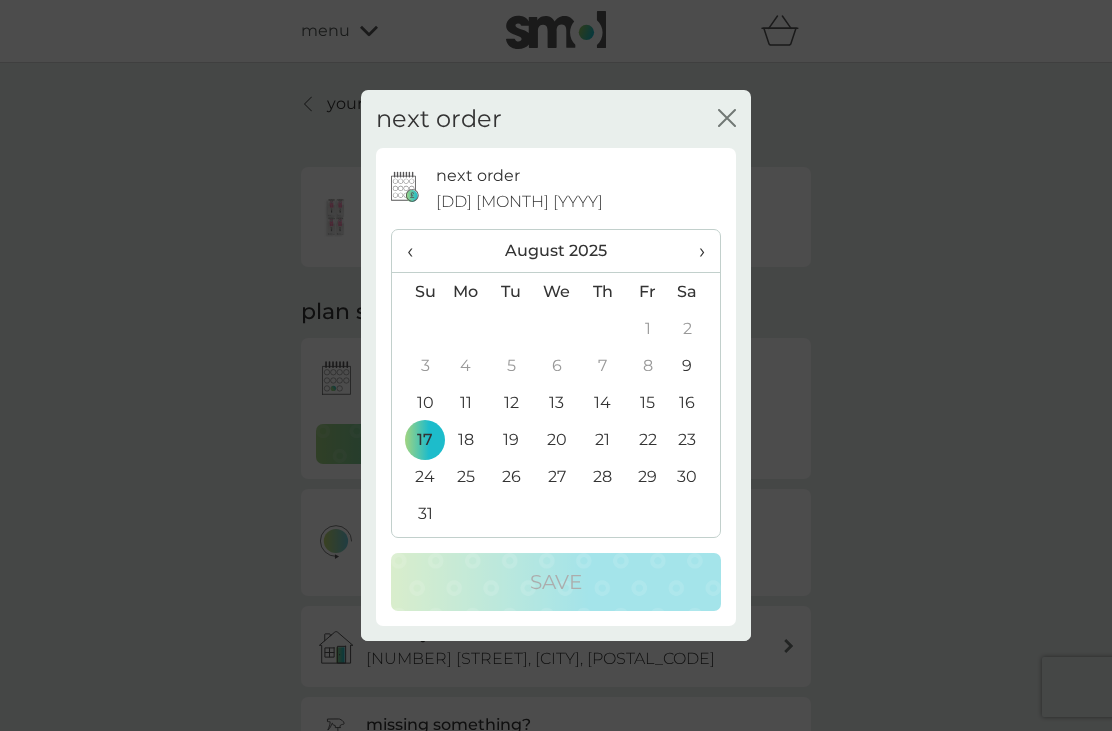 click on "›" at bounding box center (695, 251) 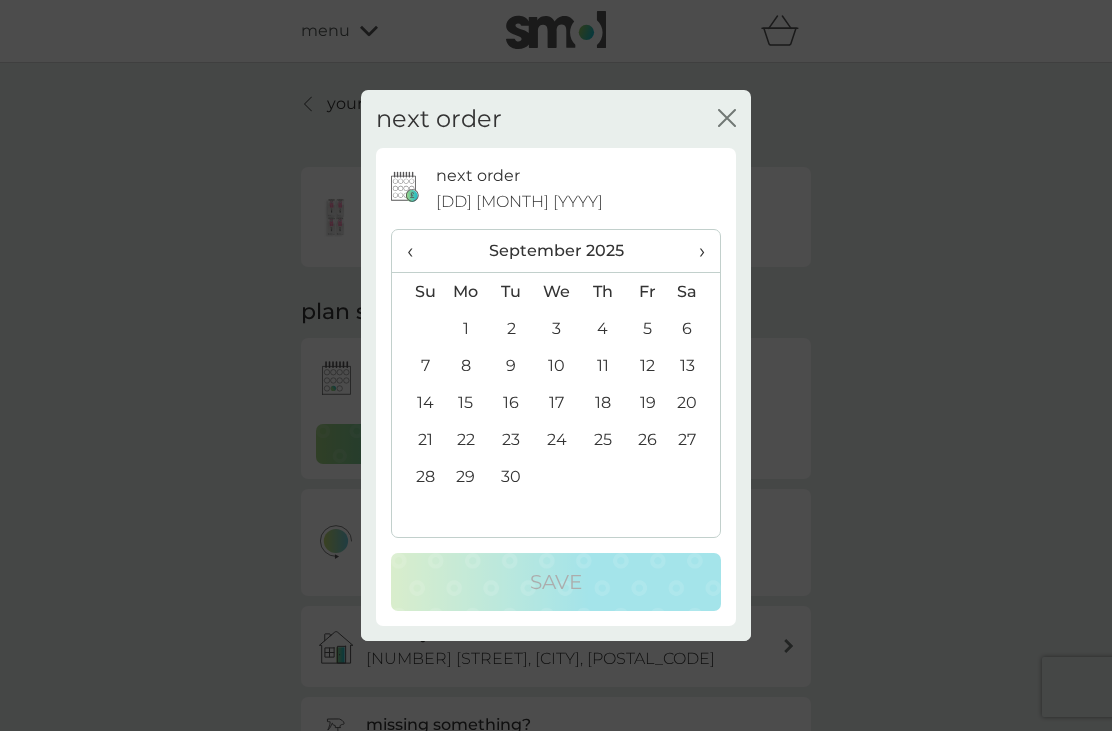 click on "›" at bounding box center (695, 251) 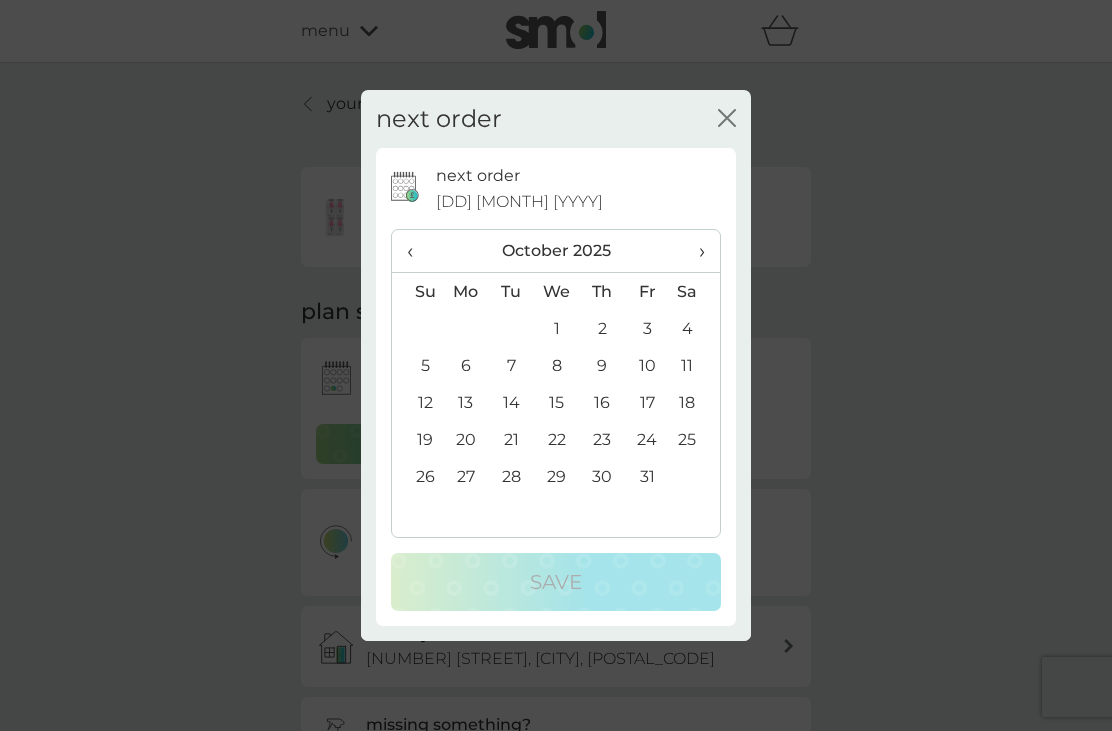 click on "14" at bounding box center [511, 402] 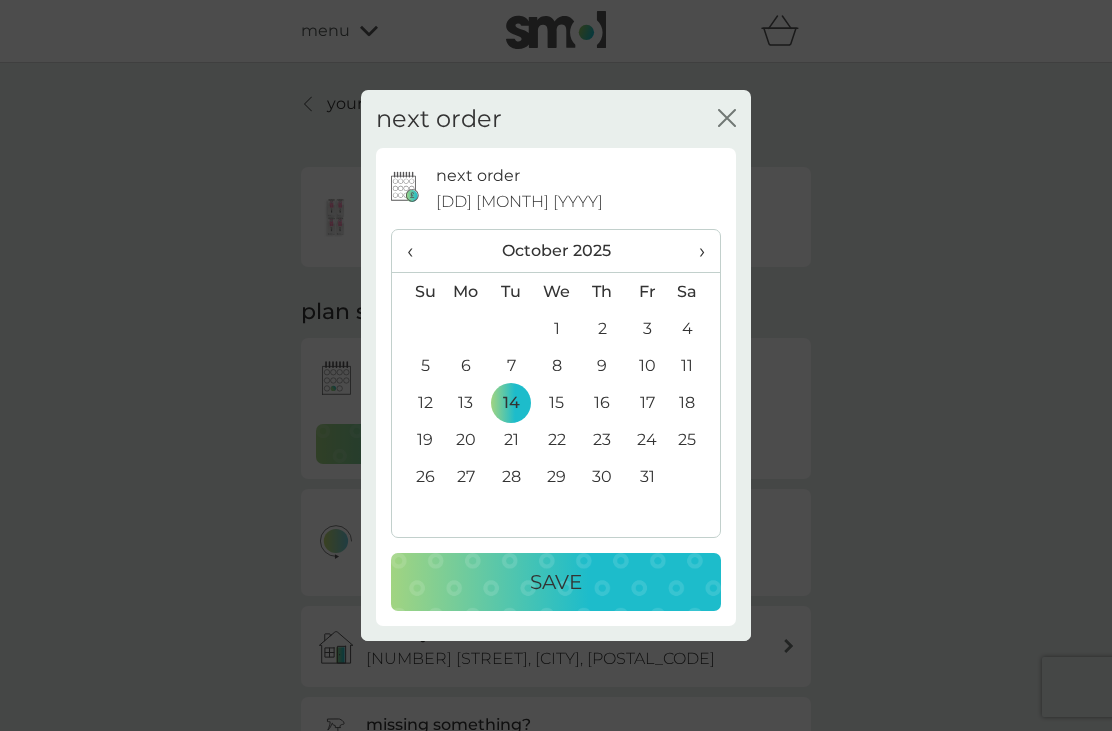 click on "Save" at bounding box center [556, 582] 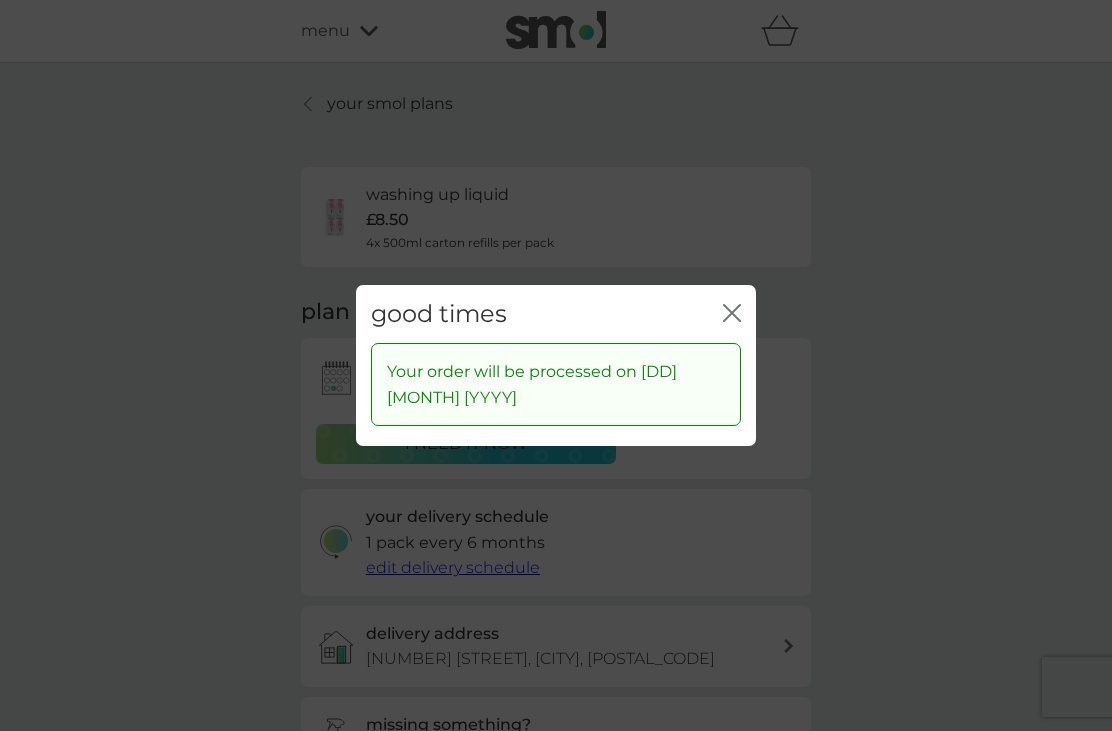 click on "close" 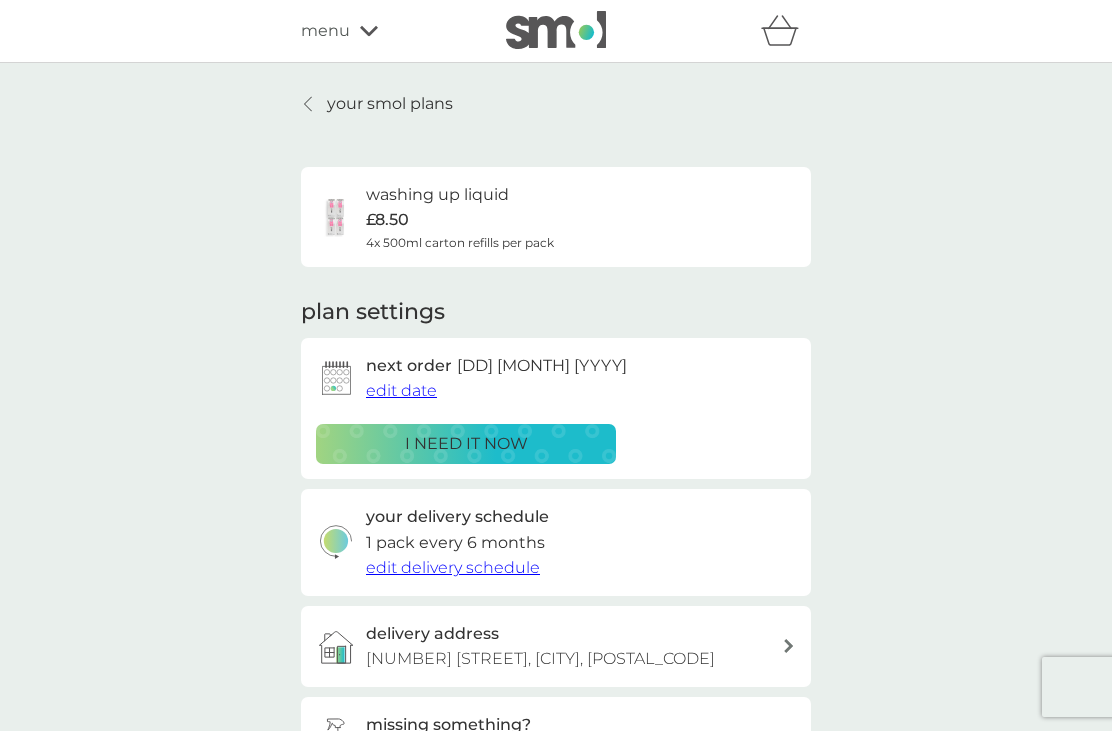 click on "your smol plans" at bounding box center (390, 104) 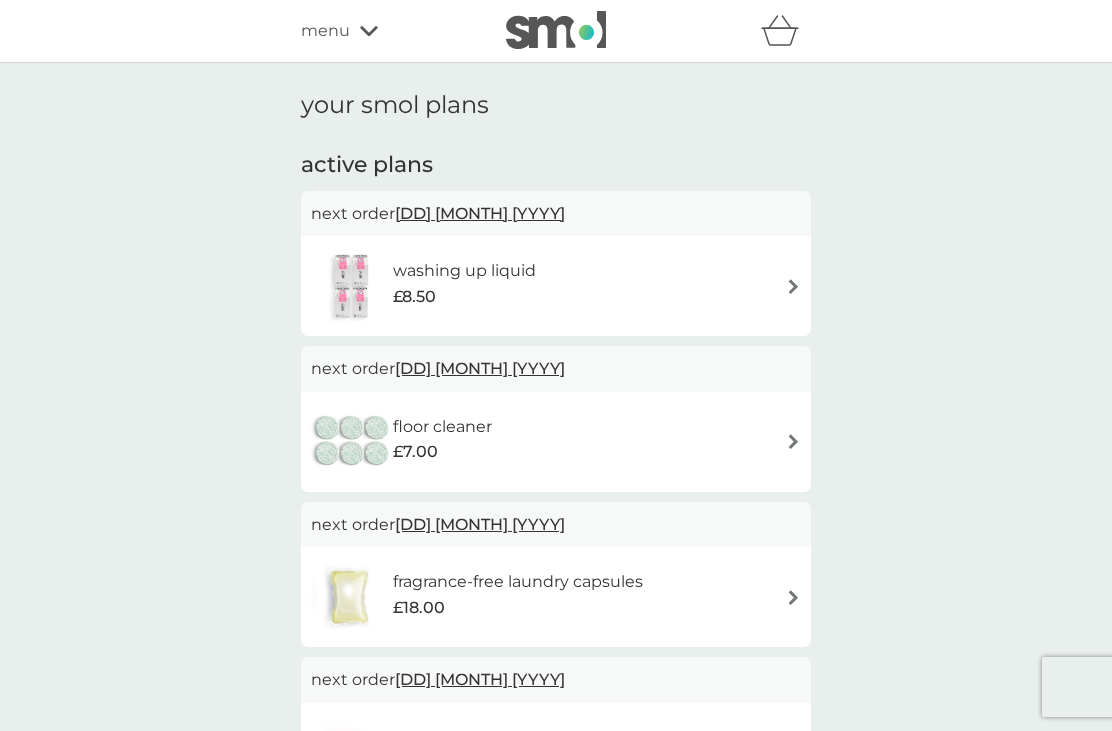 click on "18 Nov 2025" at bounding box center (480, 524) 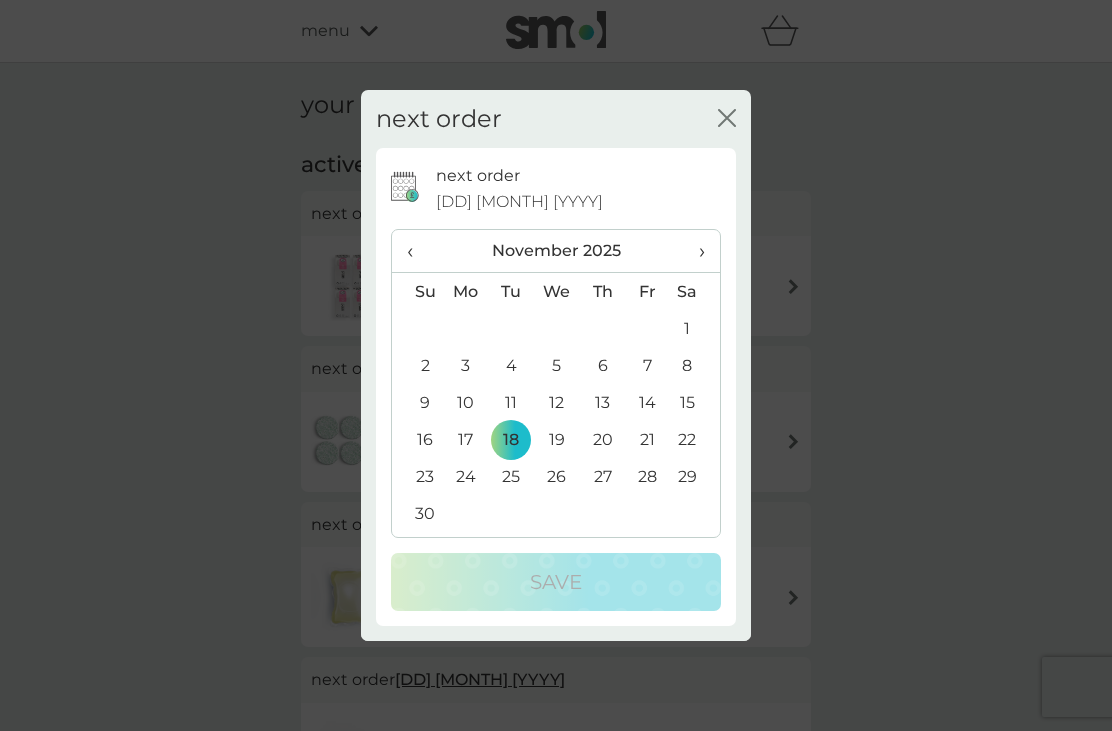 click on "close" 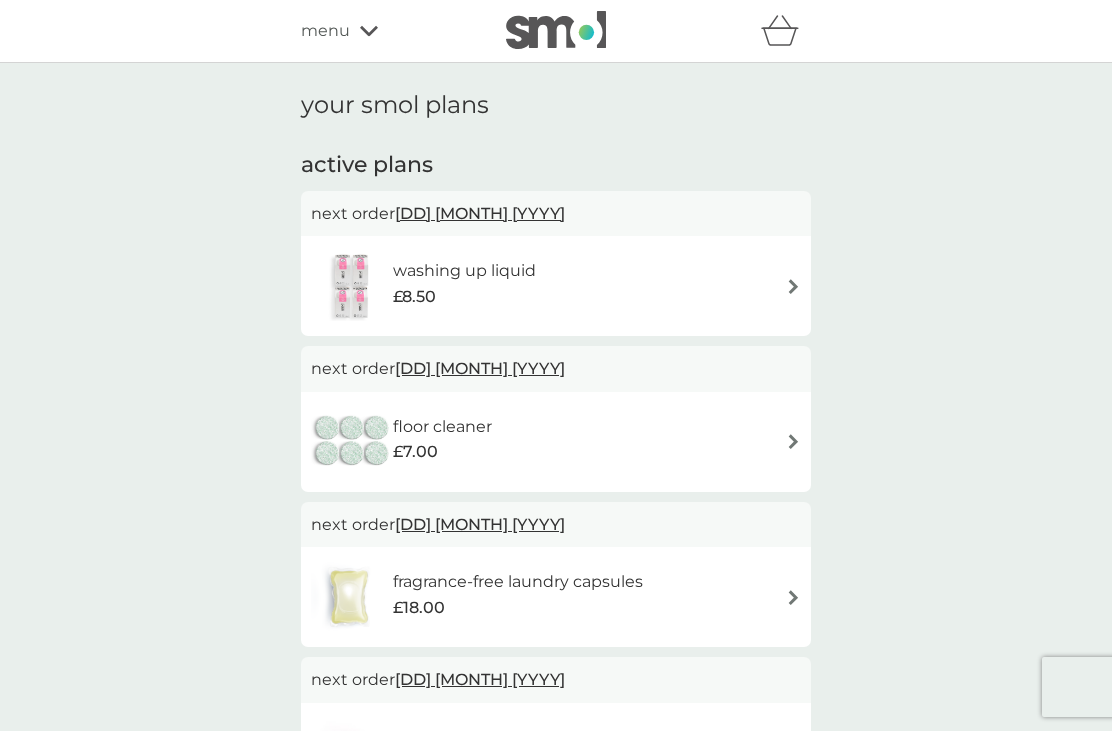 click on "floor cleaner £7.00" at bounding box center (452, 442) 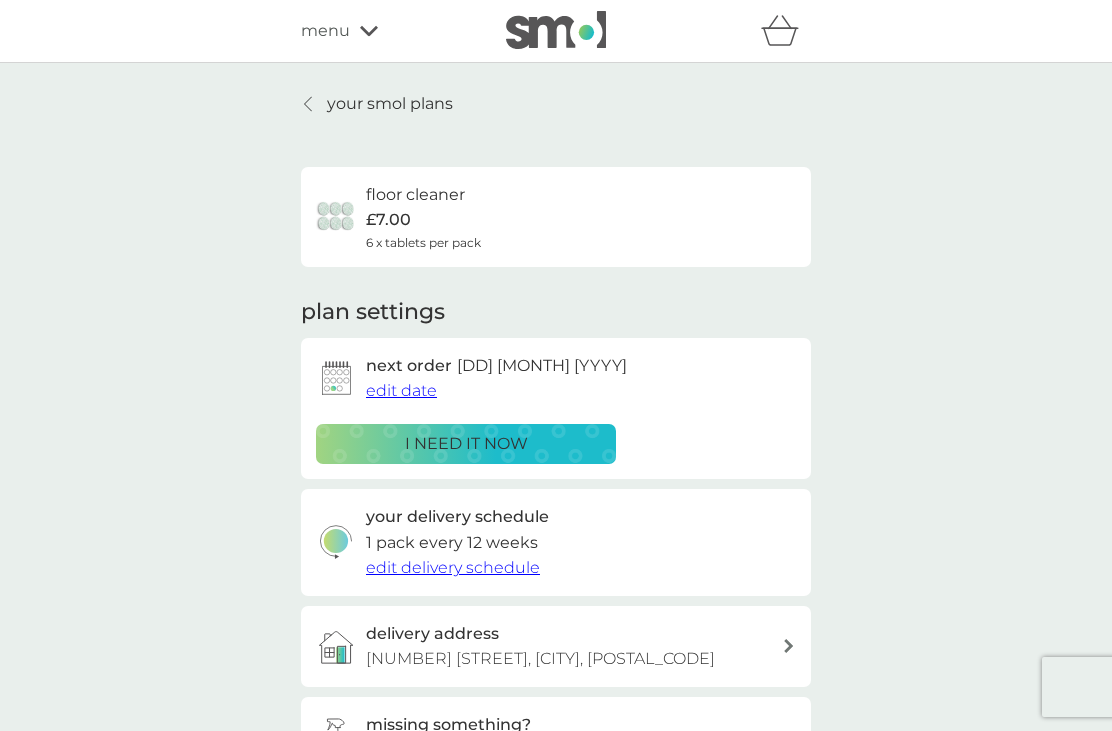 click on "your smol plans" at bounding box center [390, 104] 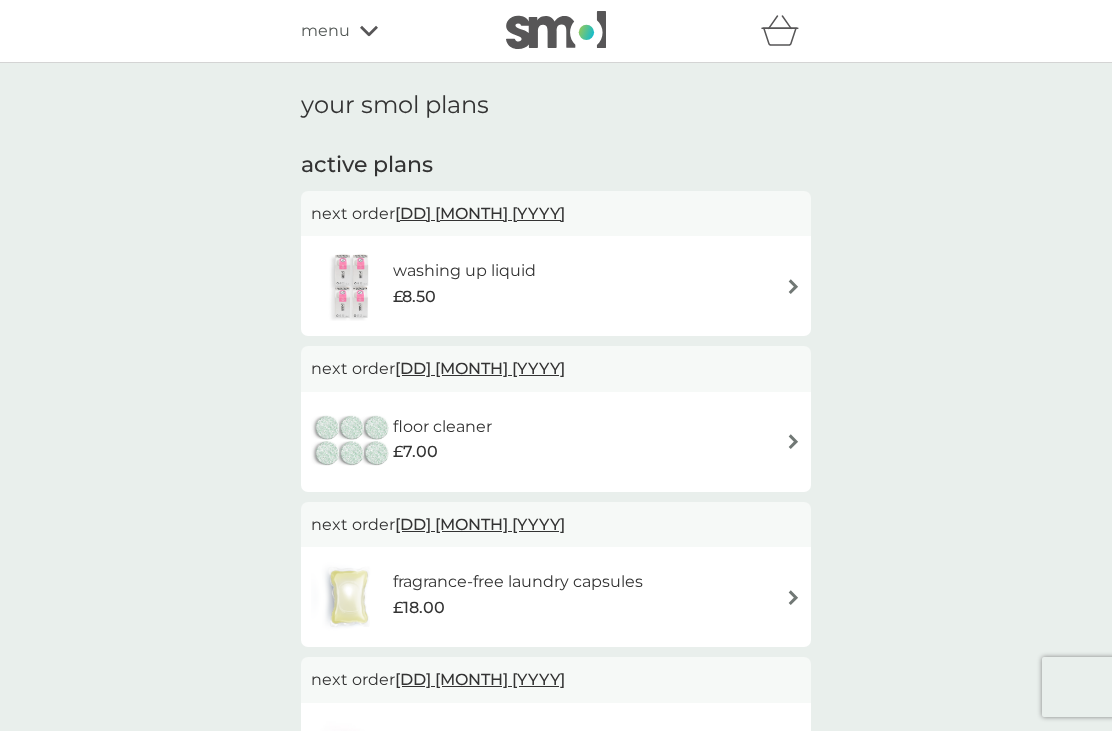 click on "fragrance-free laundry capsules" at bounding box center [518, 582] 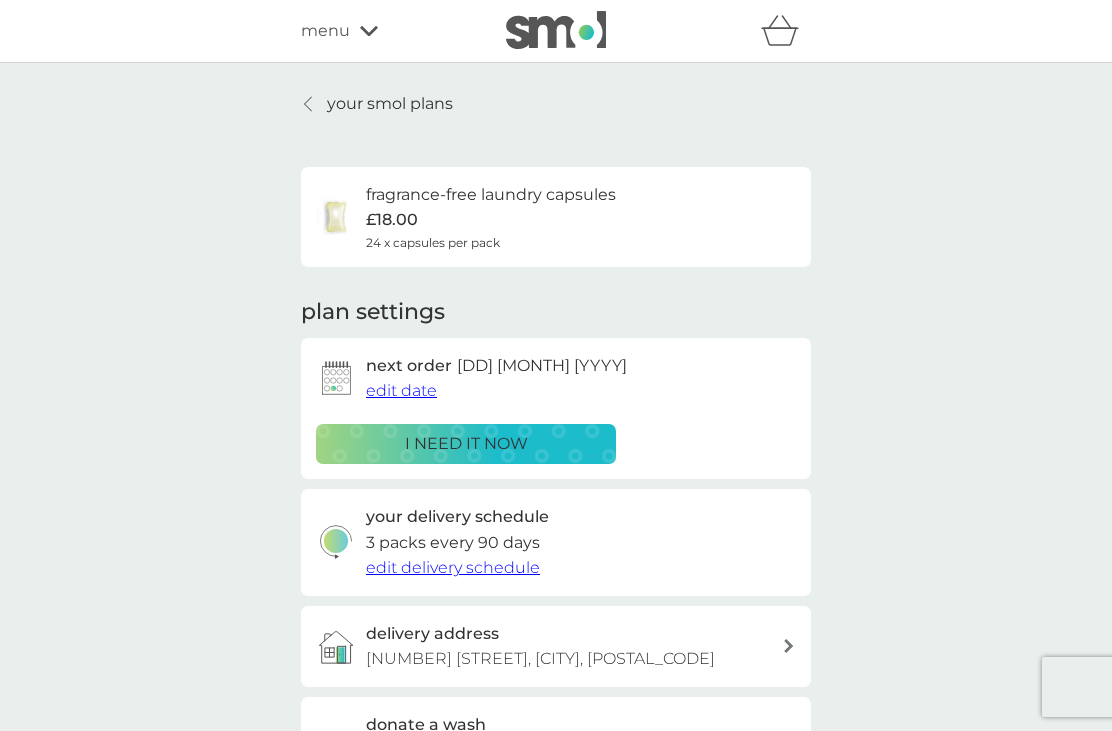 click on "i need it now" at bounding box center [466, 444] 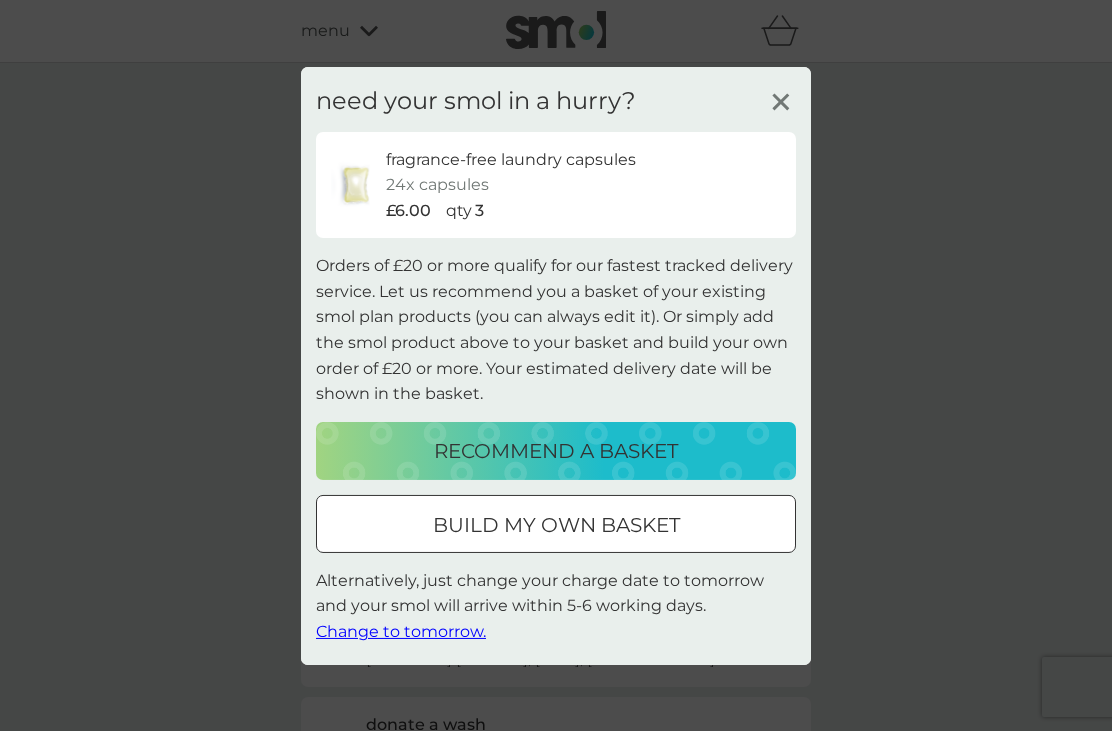 click on "build my own basket" at bounding box center [556, 525] 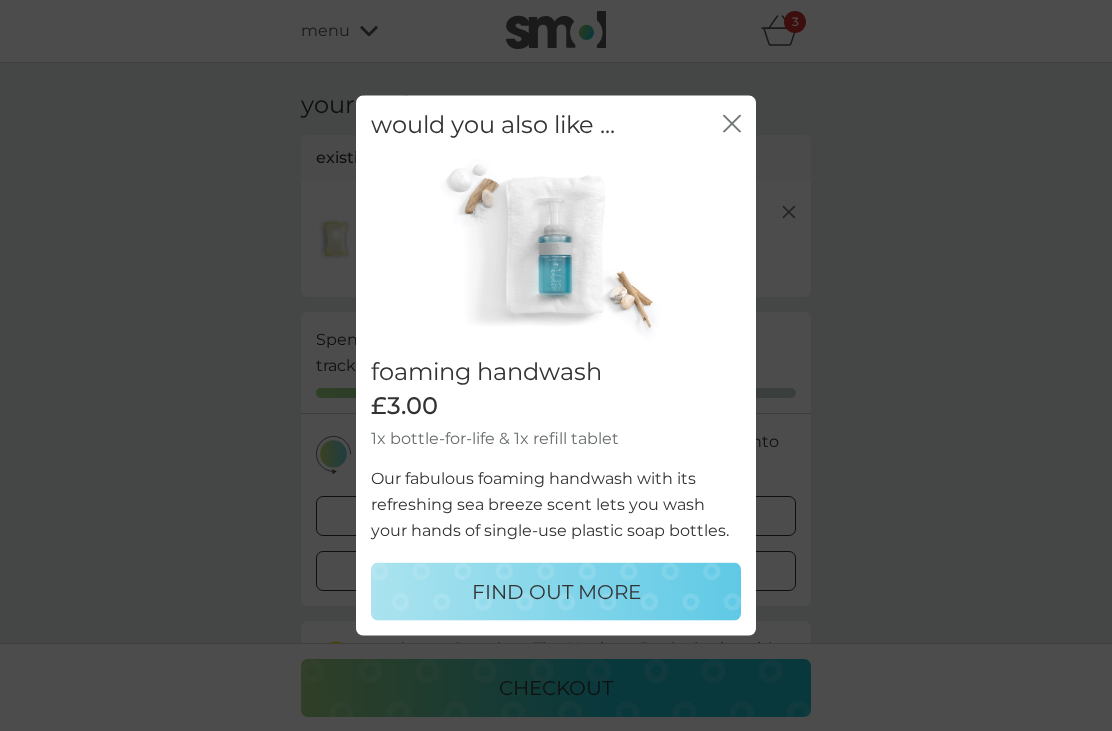 click on "close" 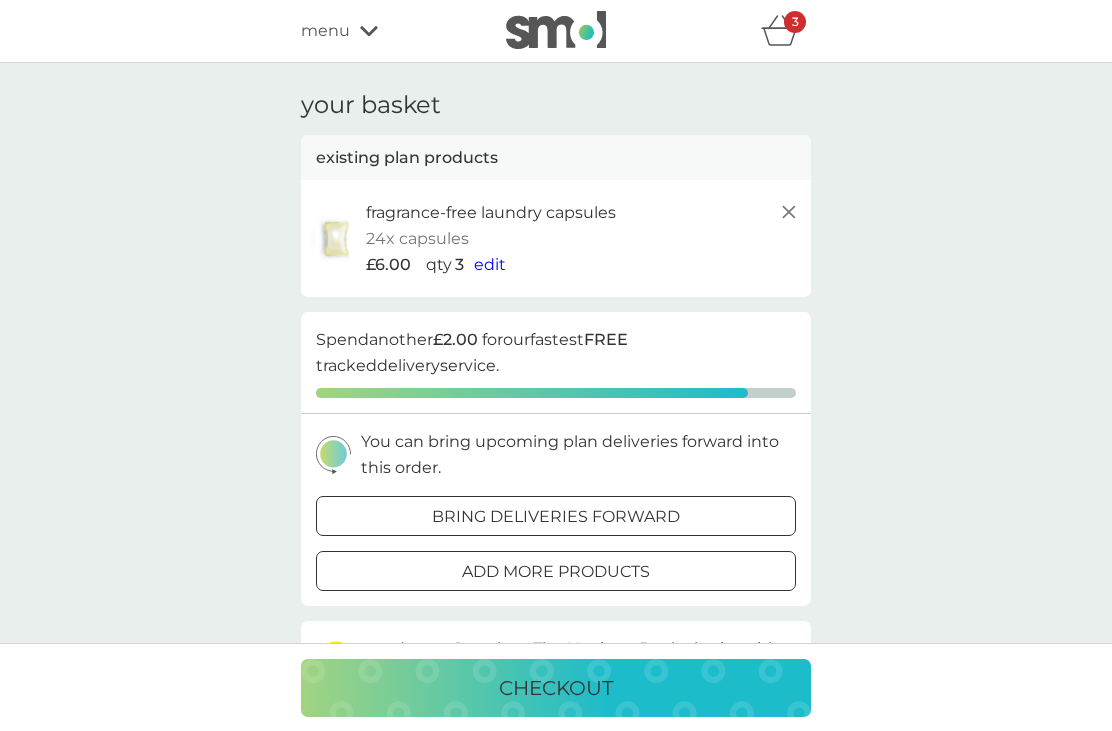 click at bounding box center [556, 516] 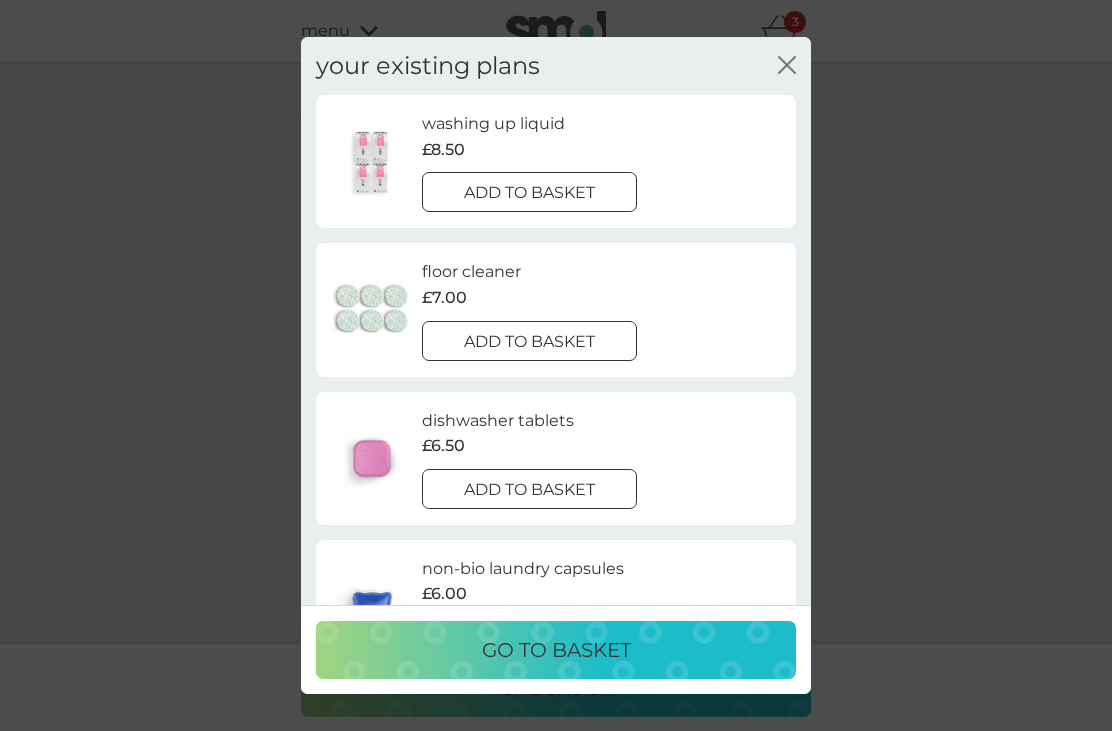 click at bounding box center (529, 489) 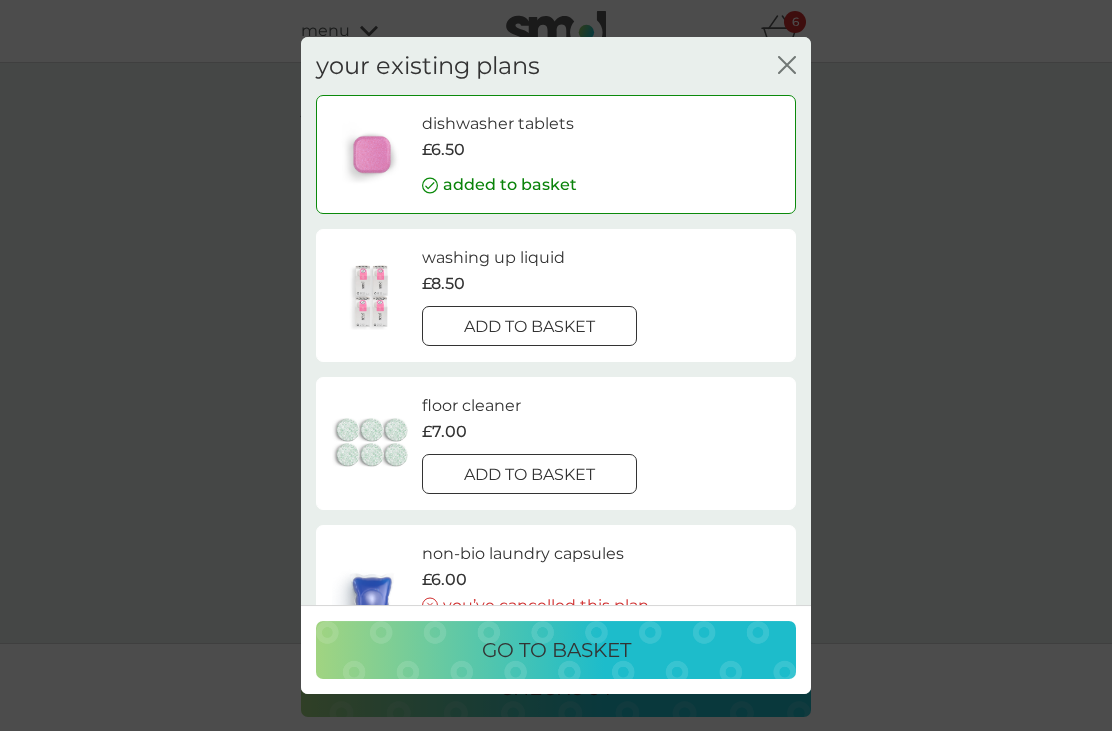 click on "go to basket" at bounding box center [556, 650] 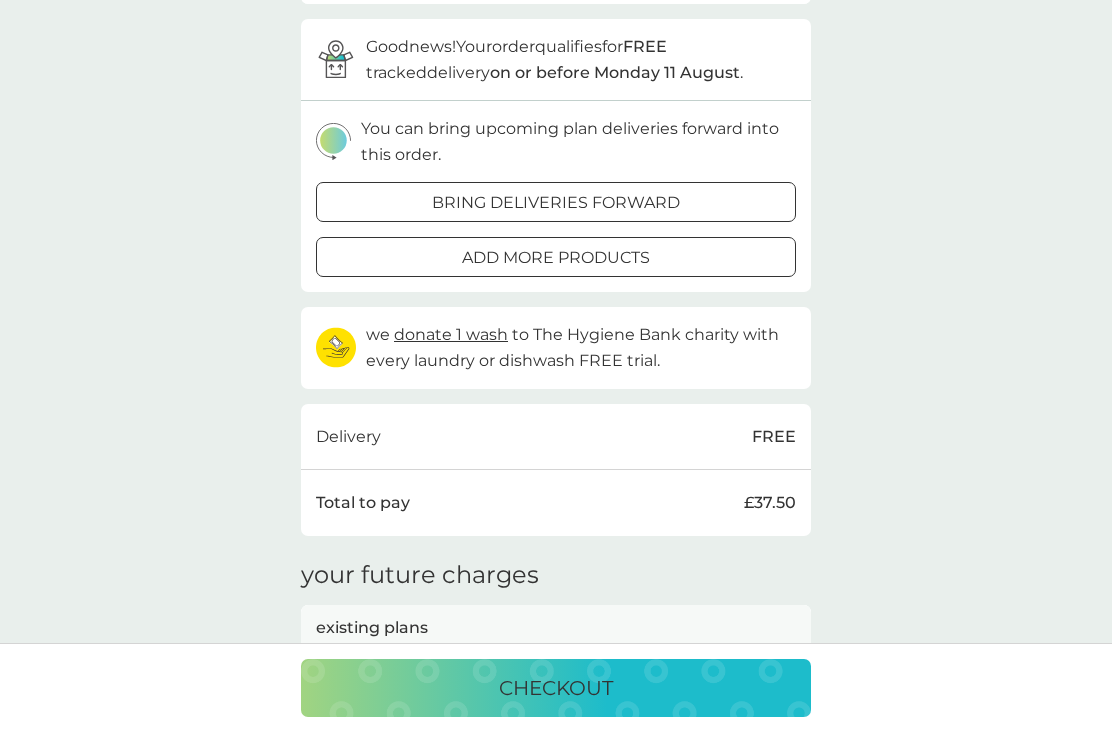 scroll, scrollTop: 411, scrollLeft: 0, axis: vertical 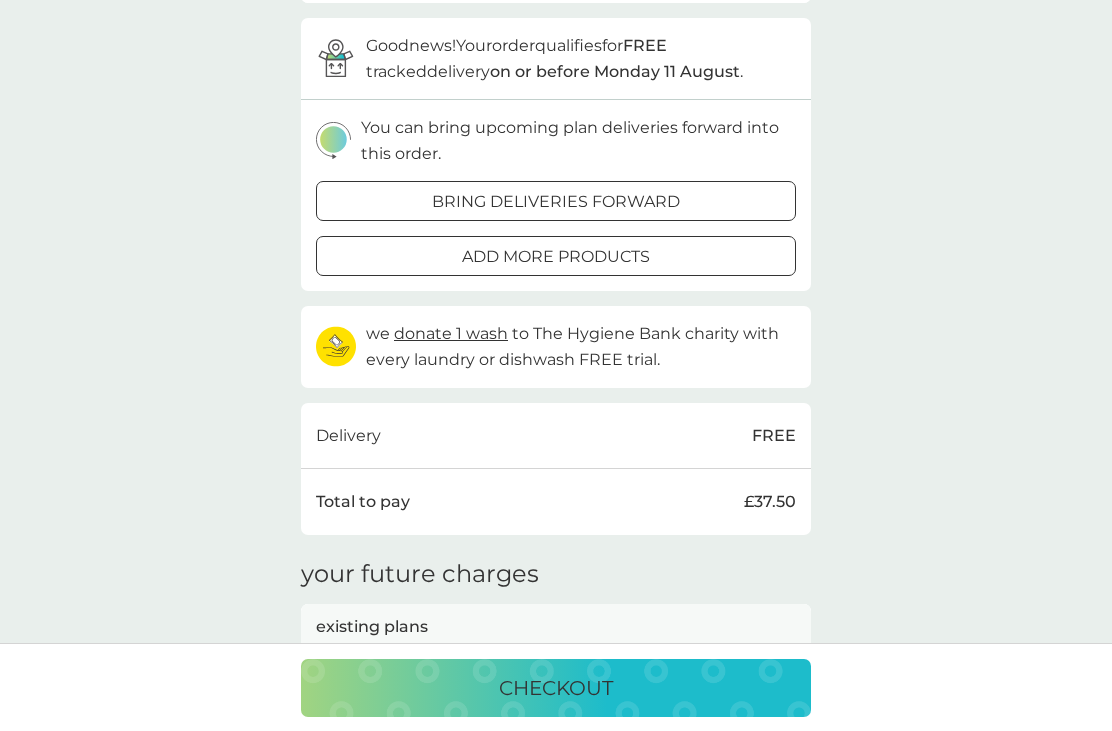 click on "checkout" at bounding box center (556, 688) 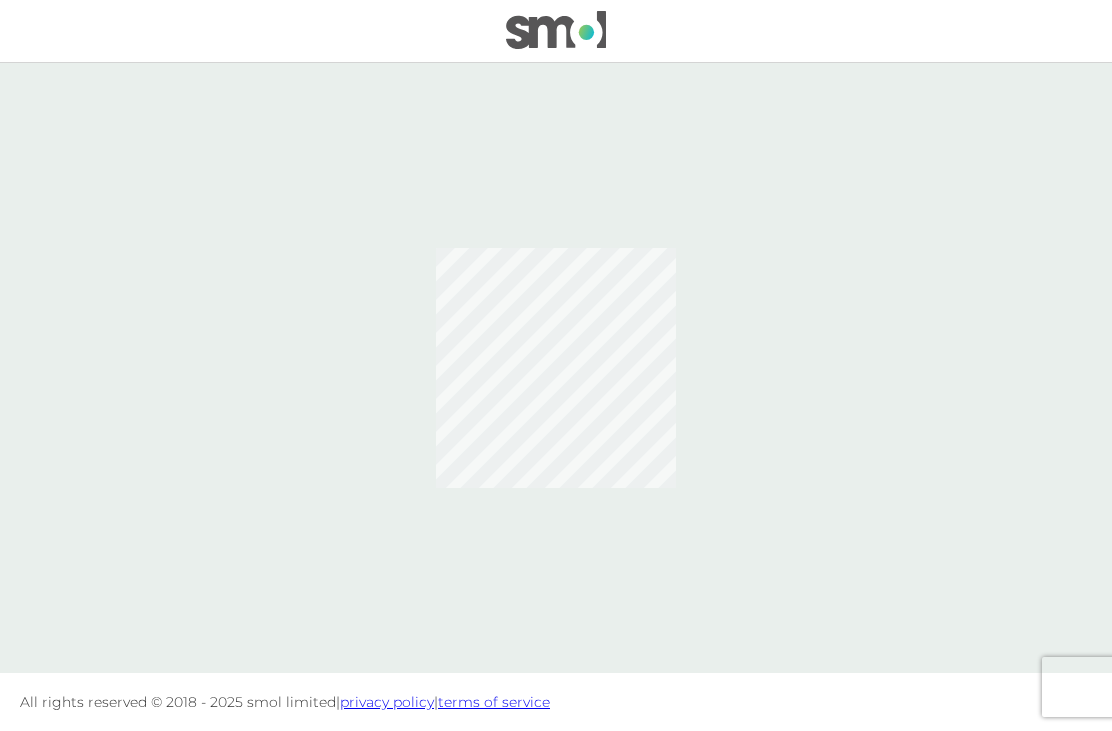 scroll, scrollTop: 0, scrollLeft: 0, axis: both 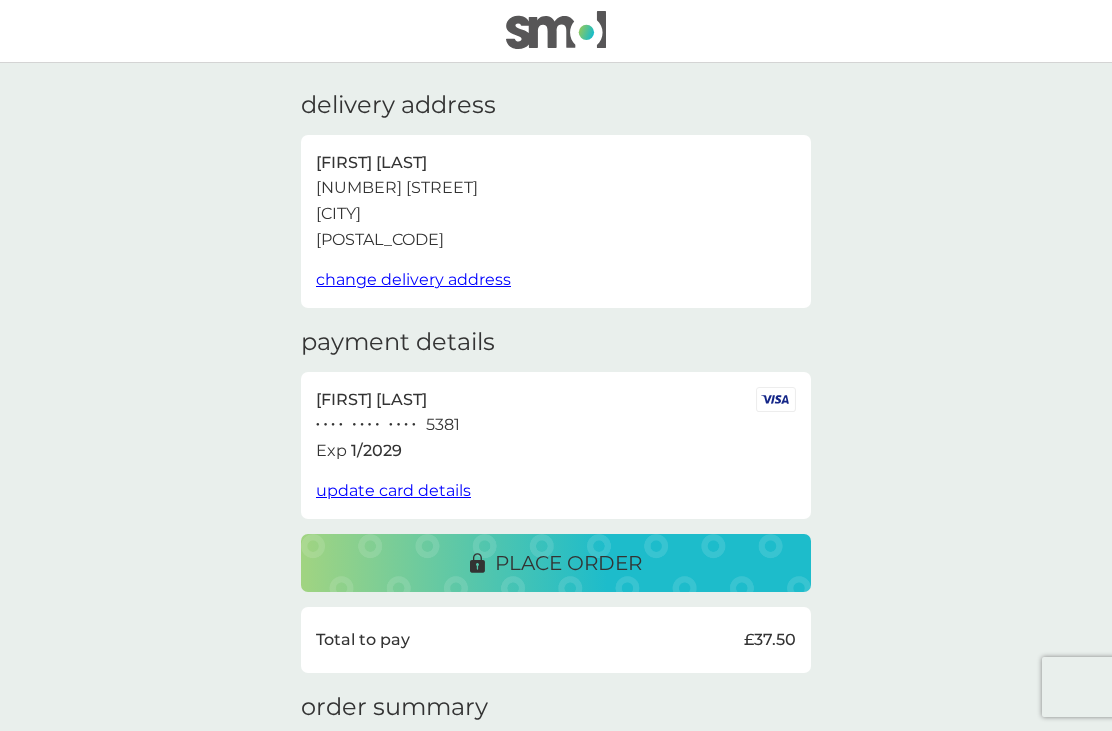 click on "place order" at bounding box center (568, 563) 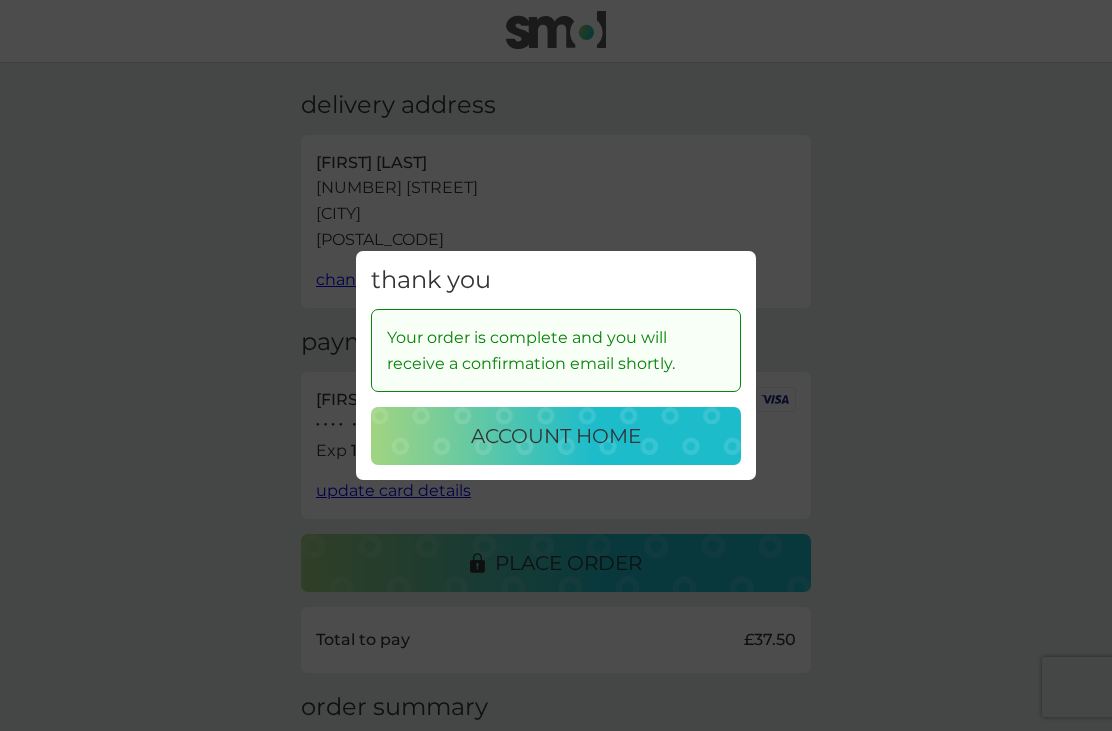 click on "account home" at bounding box center [556, 436] 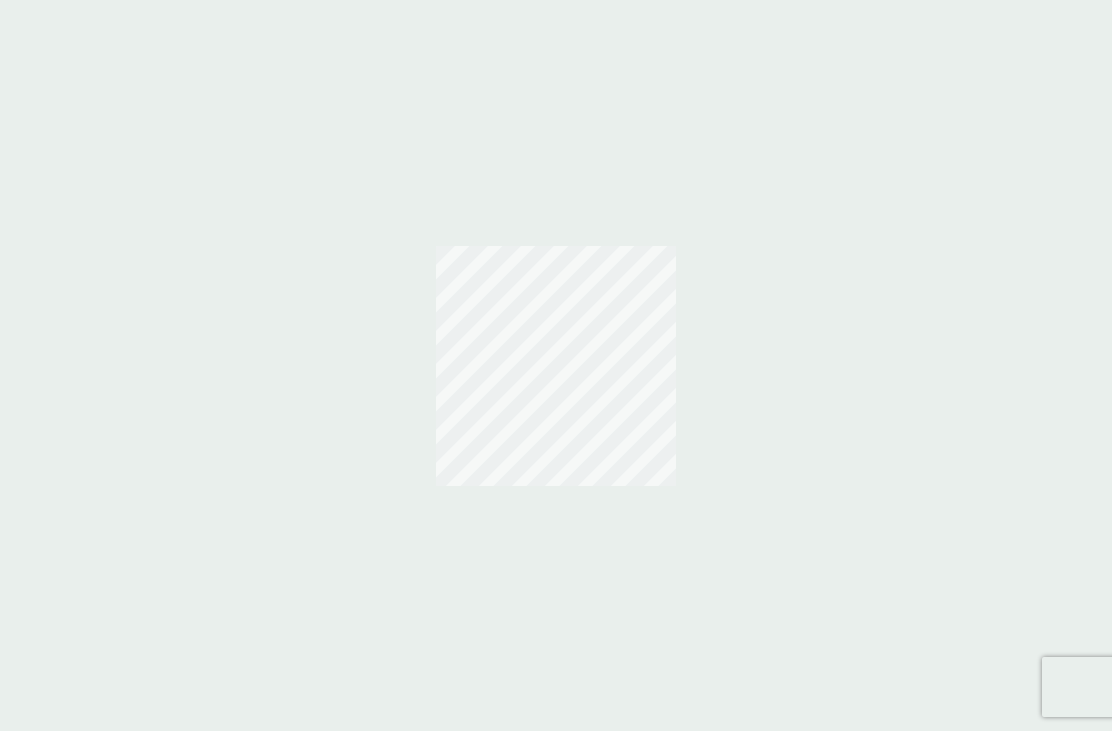 scroll, scrollTop: 0, scrollLeft: 0, axis: both 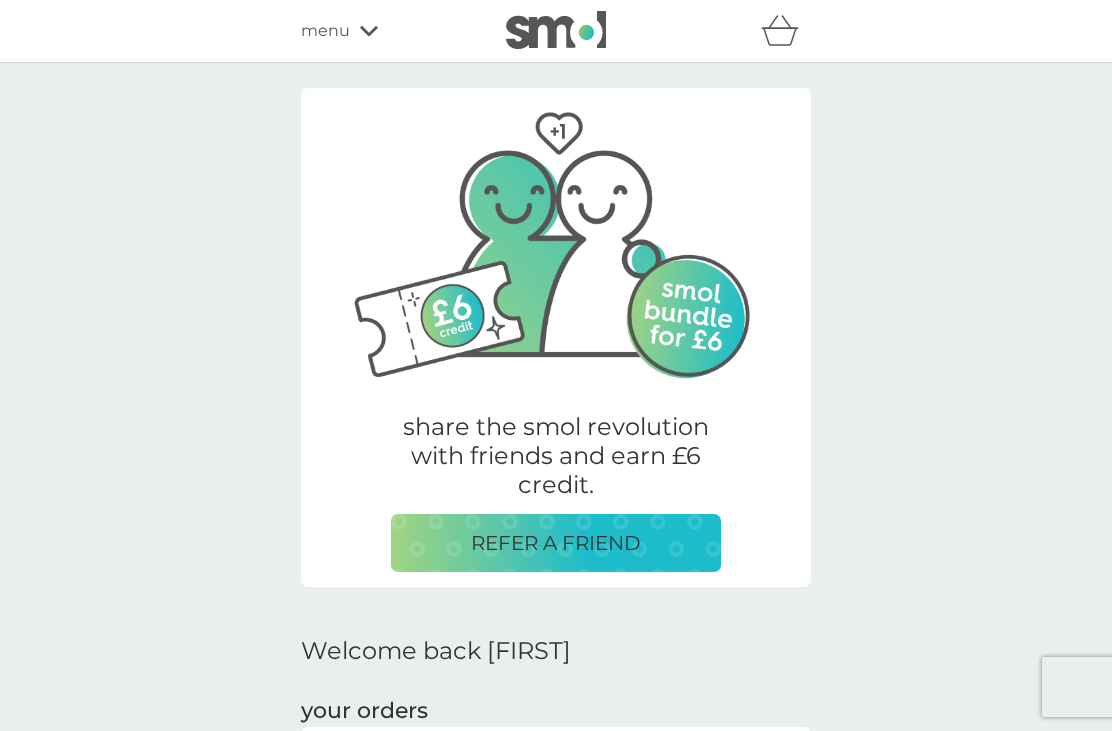 click 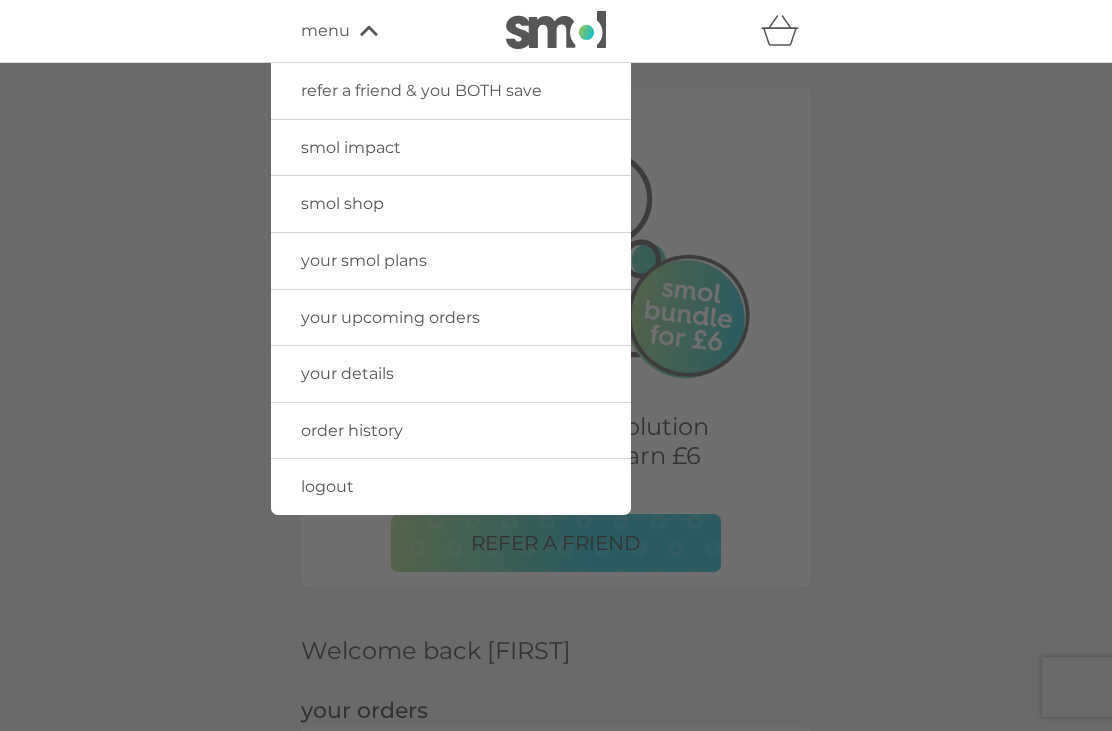 click on "logout" at bounding box center (327, 486) 